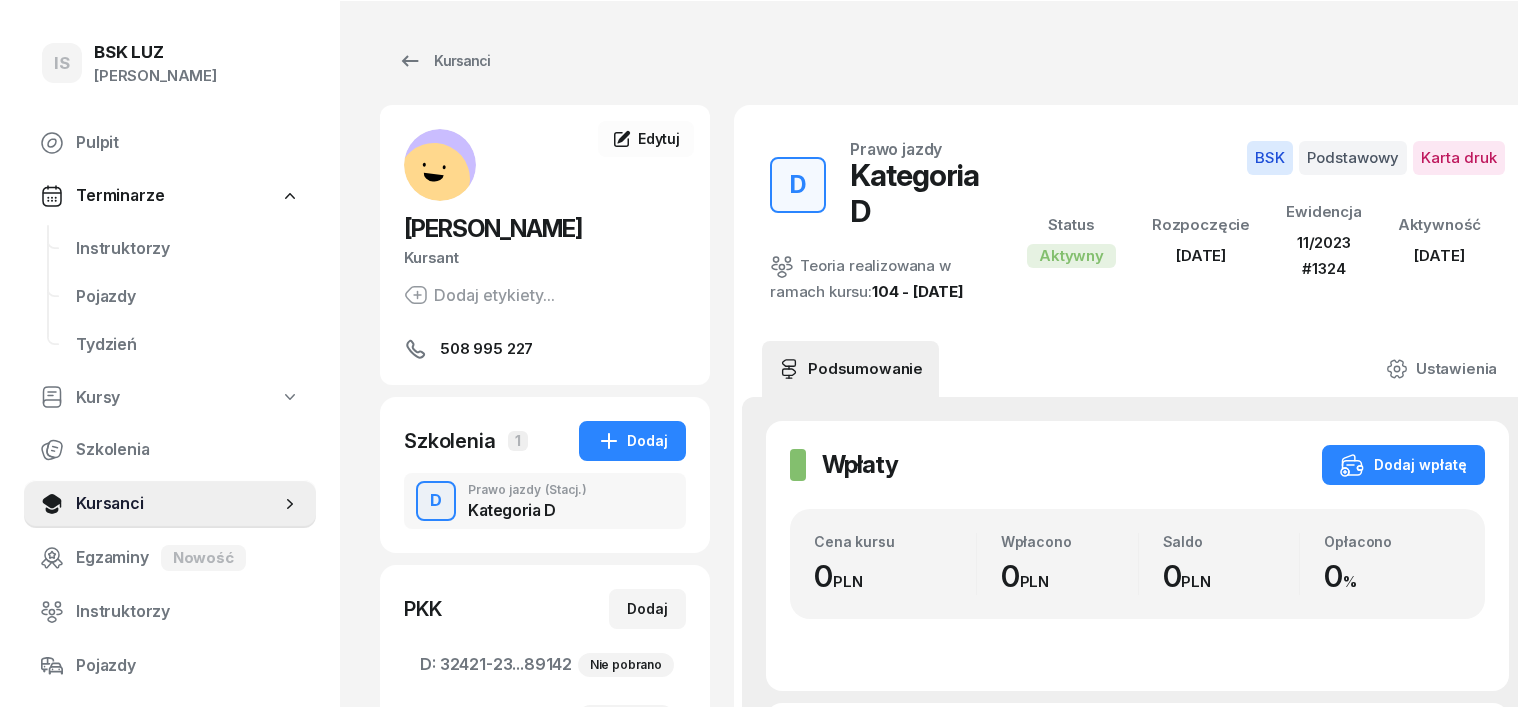 scroll, scrollTop: 0, scrollLeft: 0, axis: both 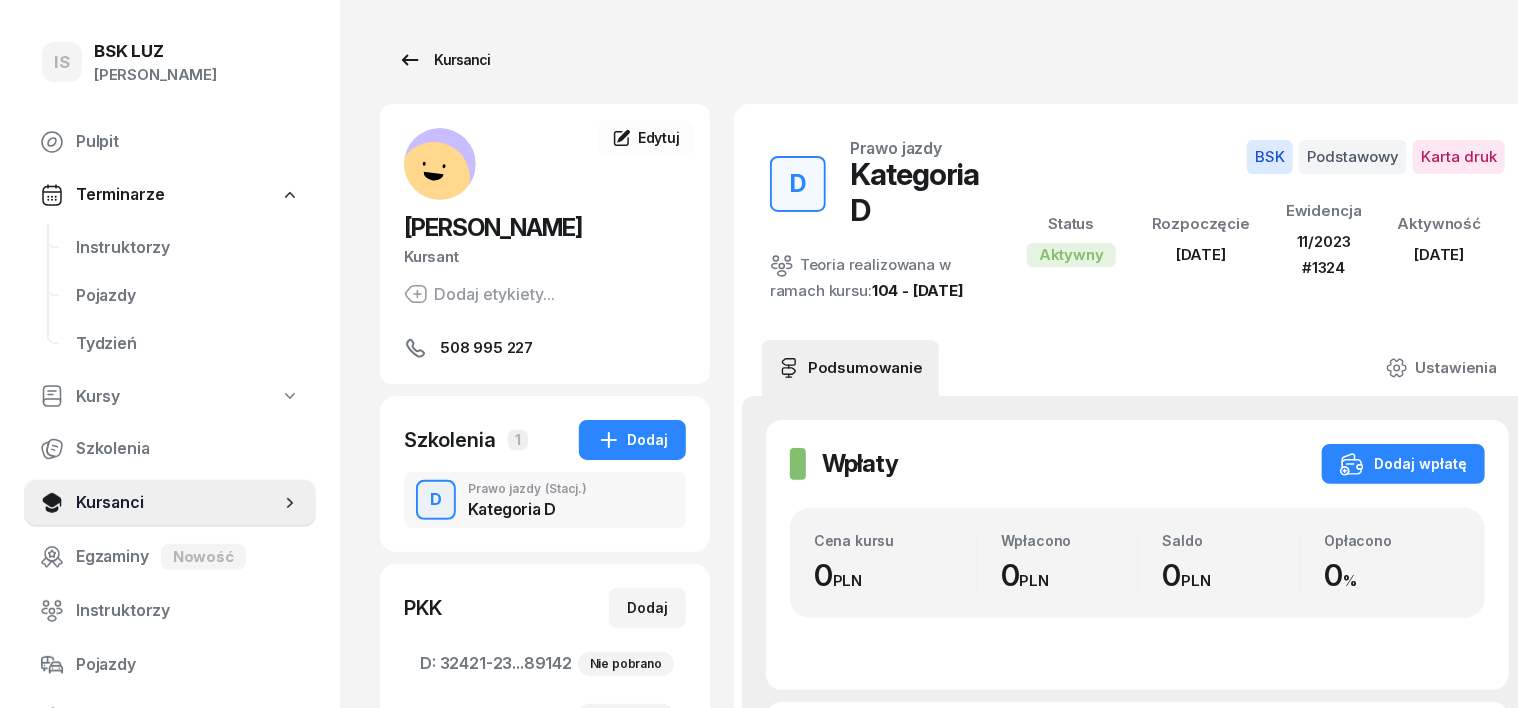 click on "Kursanci" at bounding box center (444, 60) 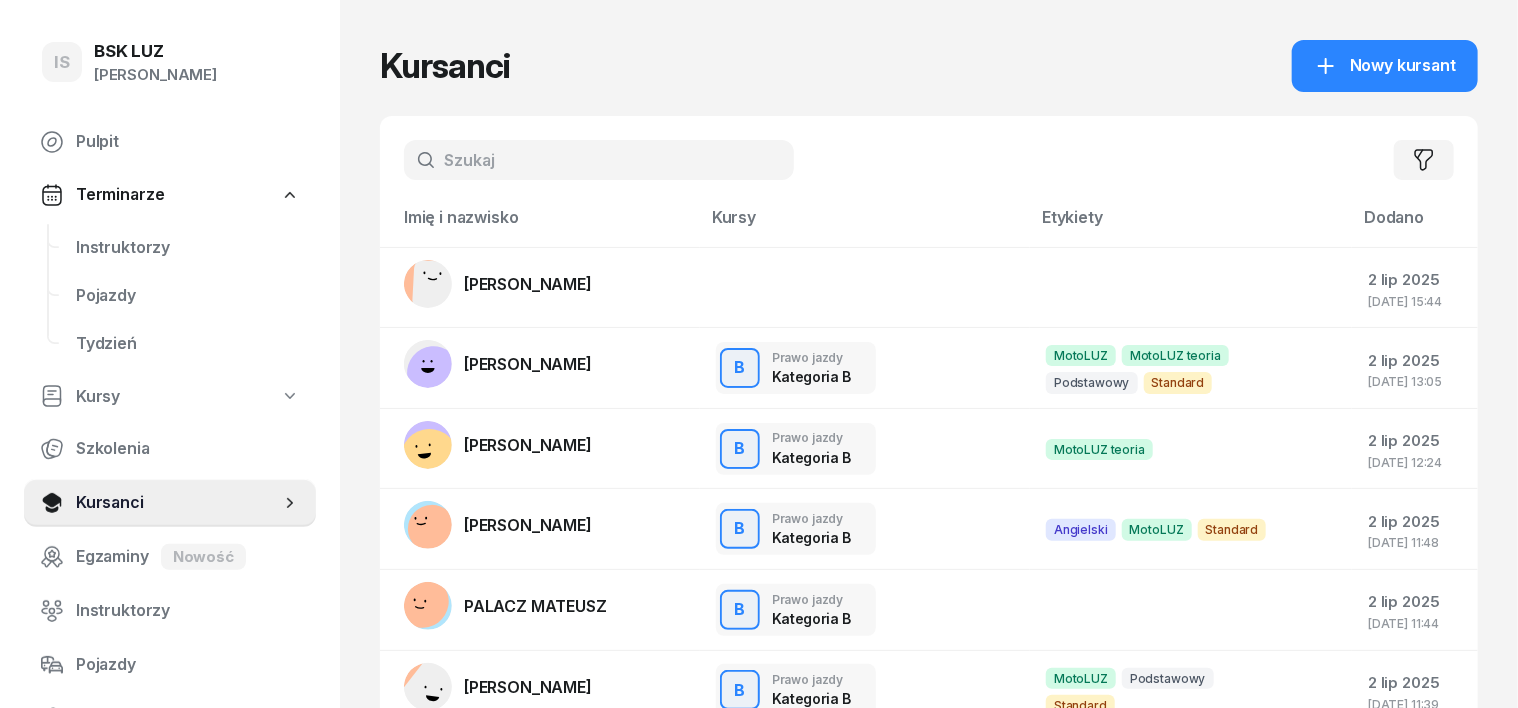 drag, startPoint x: 486, startPoint y: 176, endPoint x: 495, endPoint y: 185, distance: 12.727922 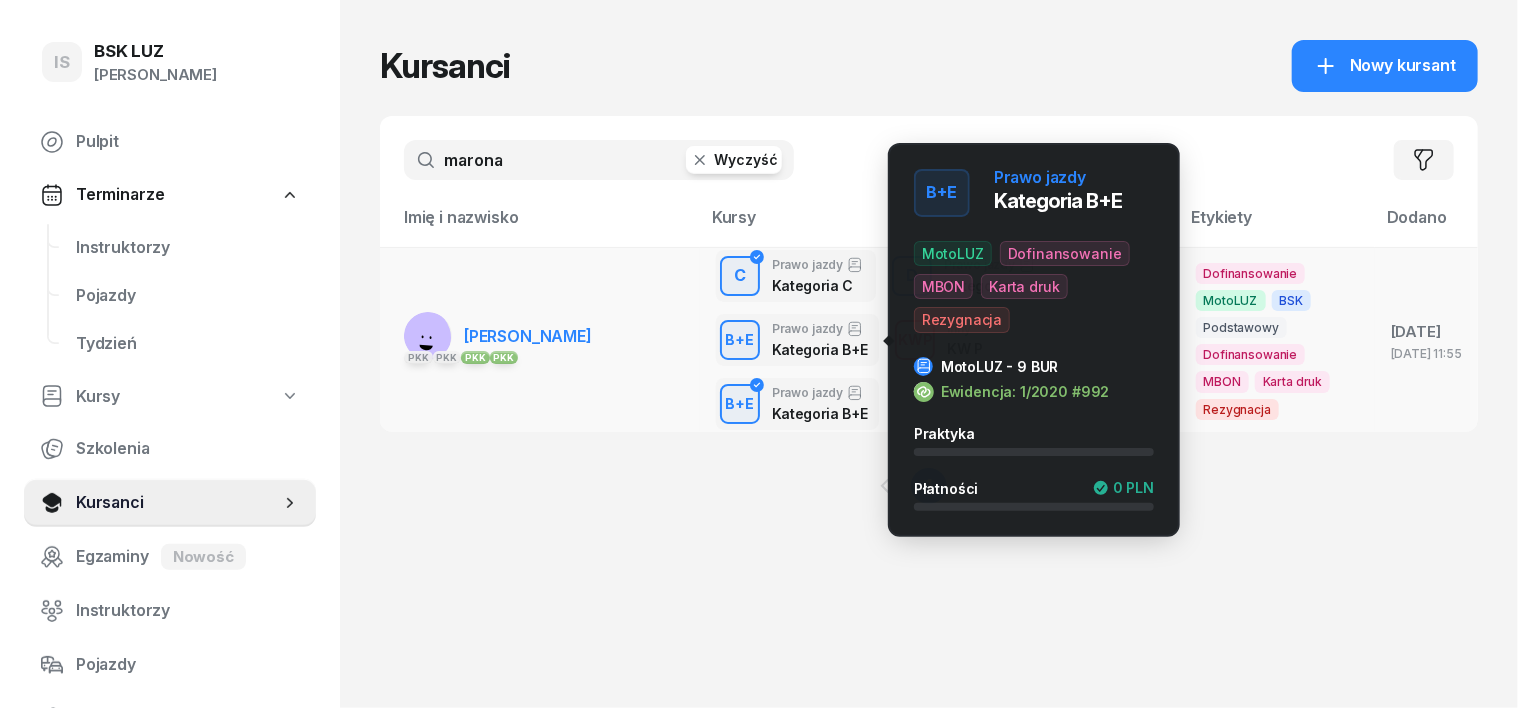 type on "marona" 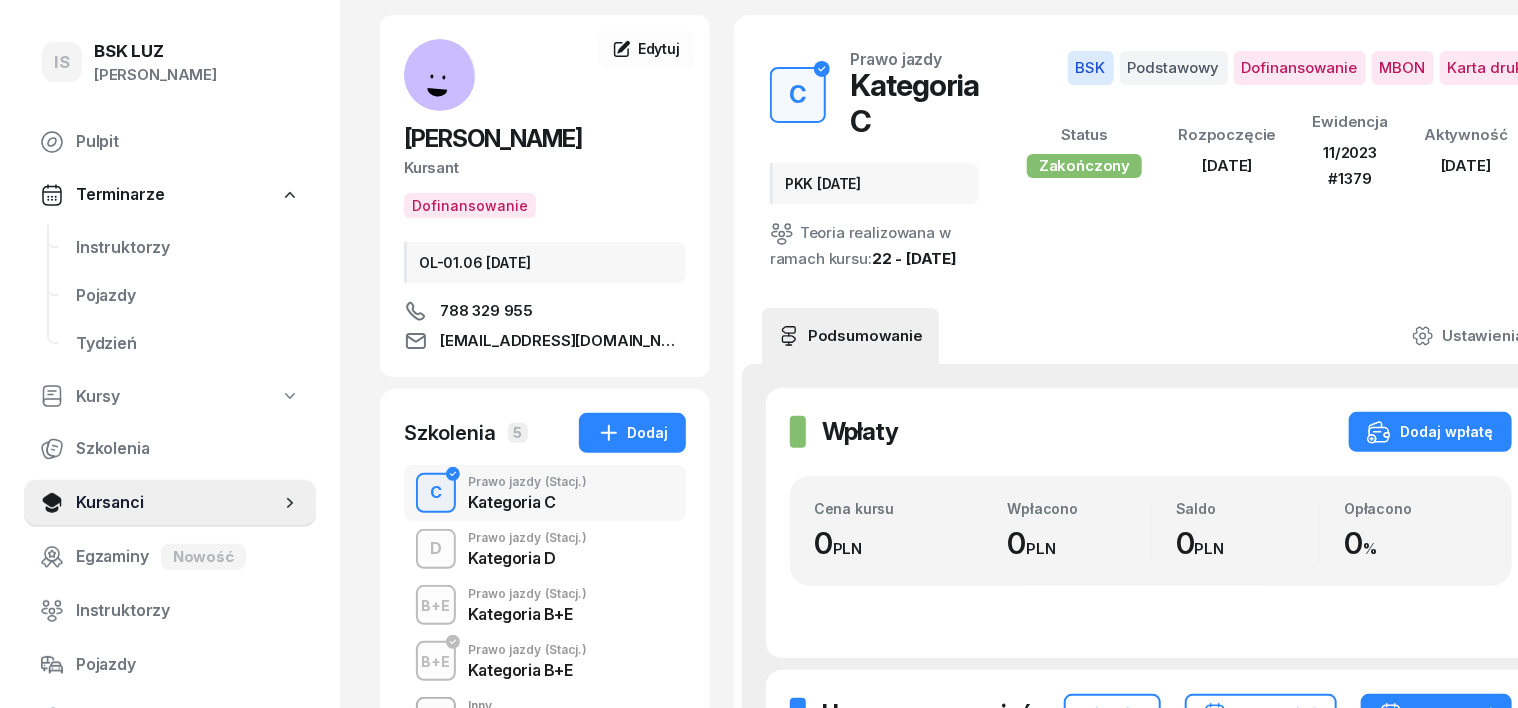 scroll, scrollTop: 124, scrollLeft: 0, axis: vertical 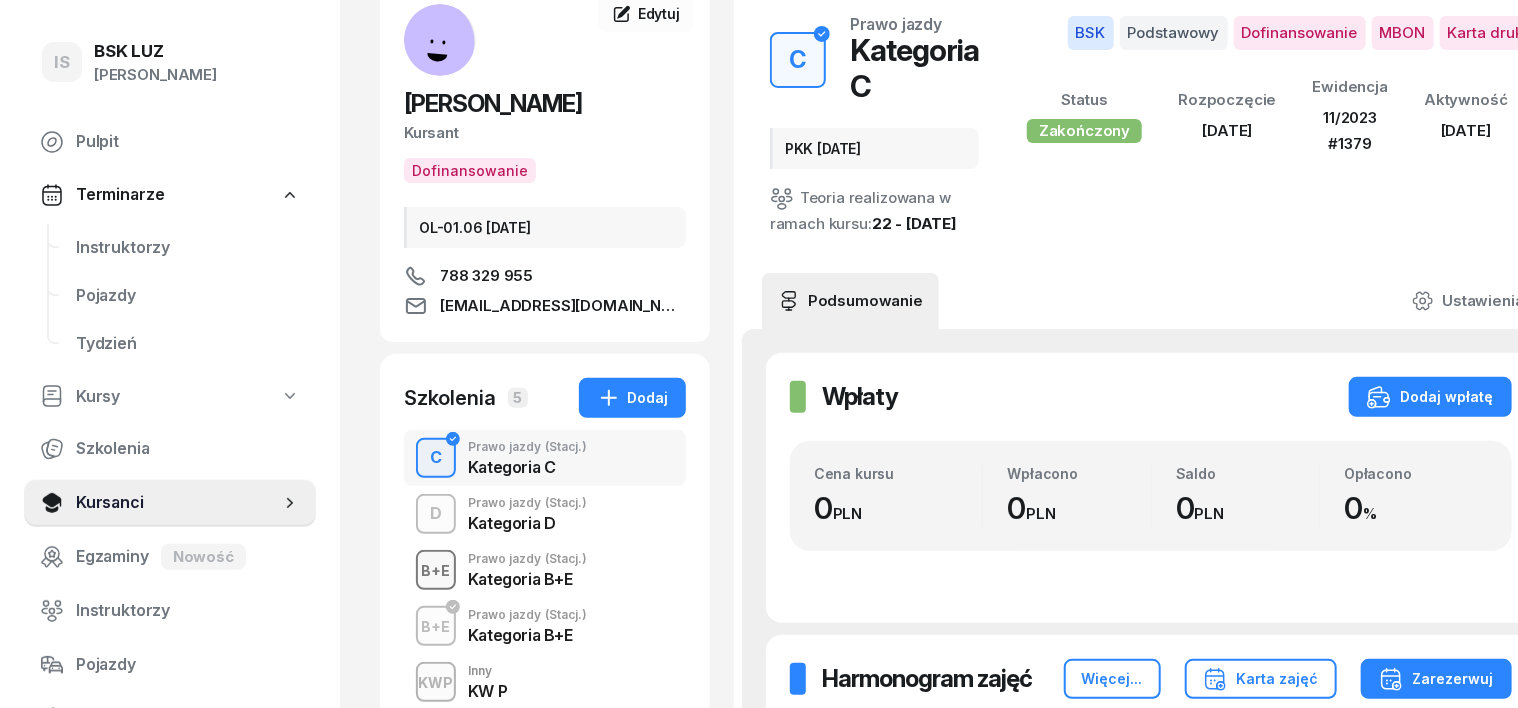 click on "B+E" at bounding box center [436, 570] 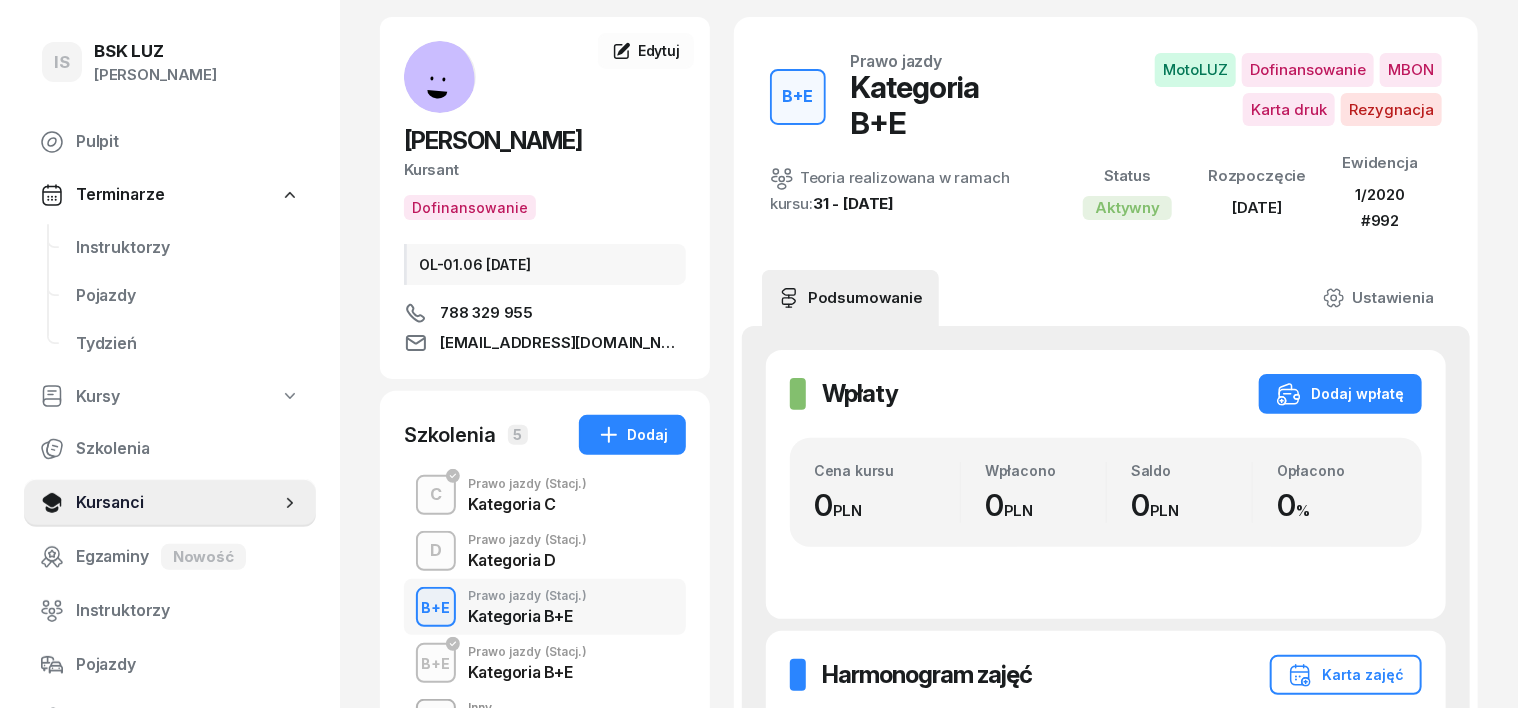 scroll, scrollTop: 125, scrollLeft: 0, axis: vertical 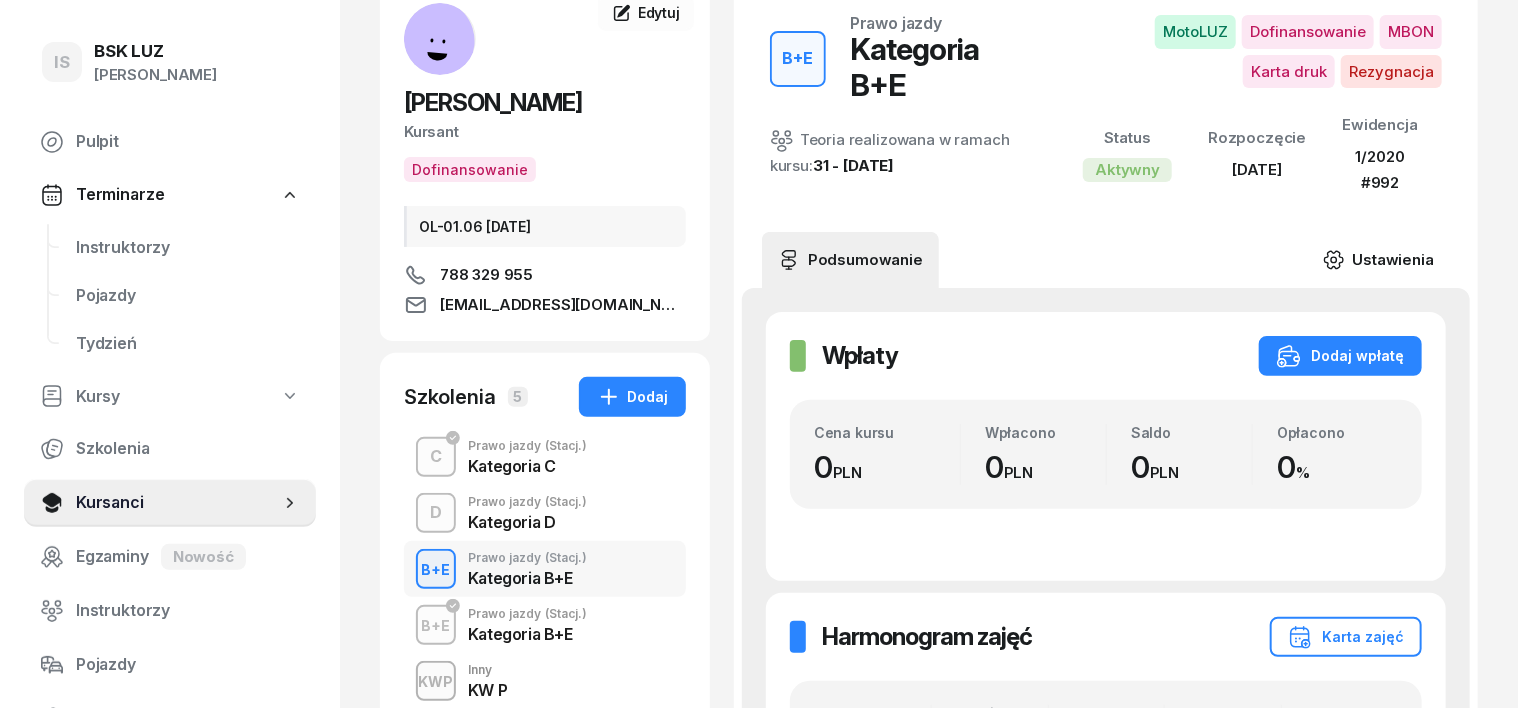 click 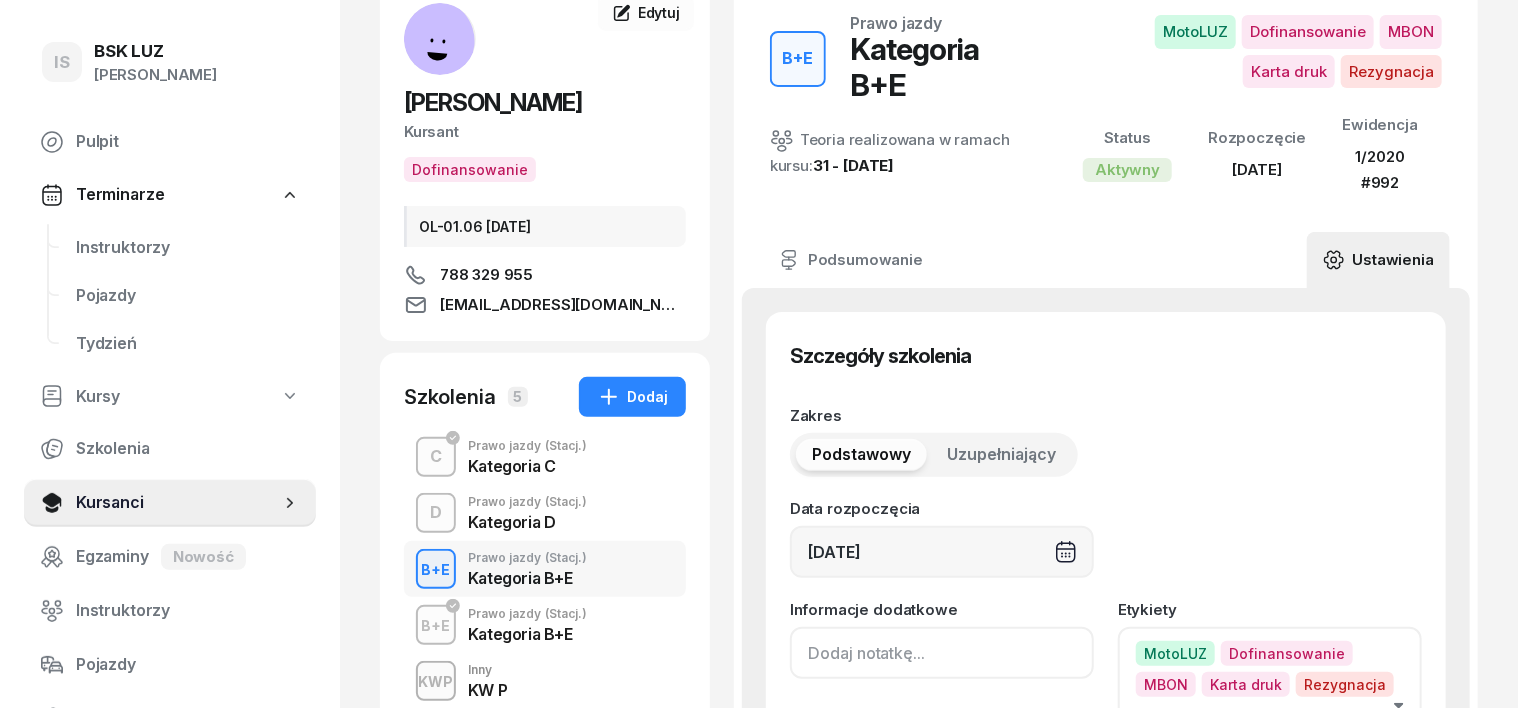 drag, startPoint x: 800, startPoint y: 629, endPoint x: 852, endPoint y: 619, distance: 52.95281 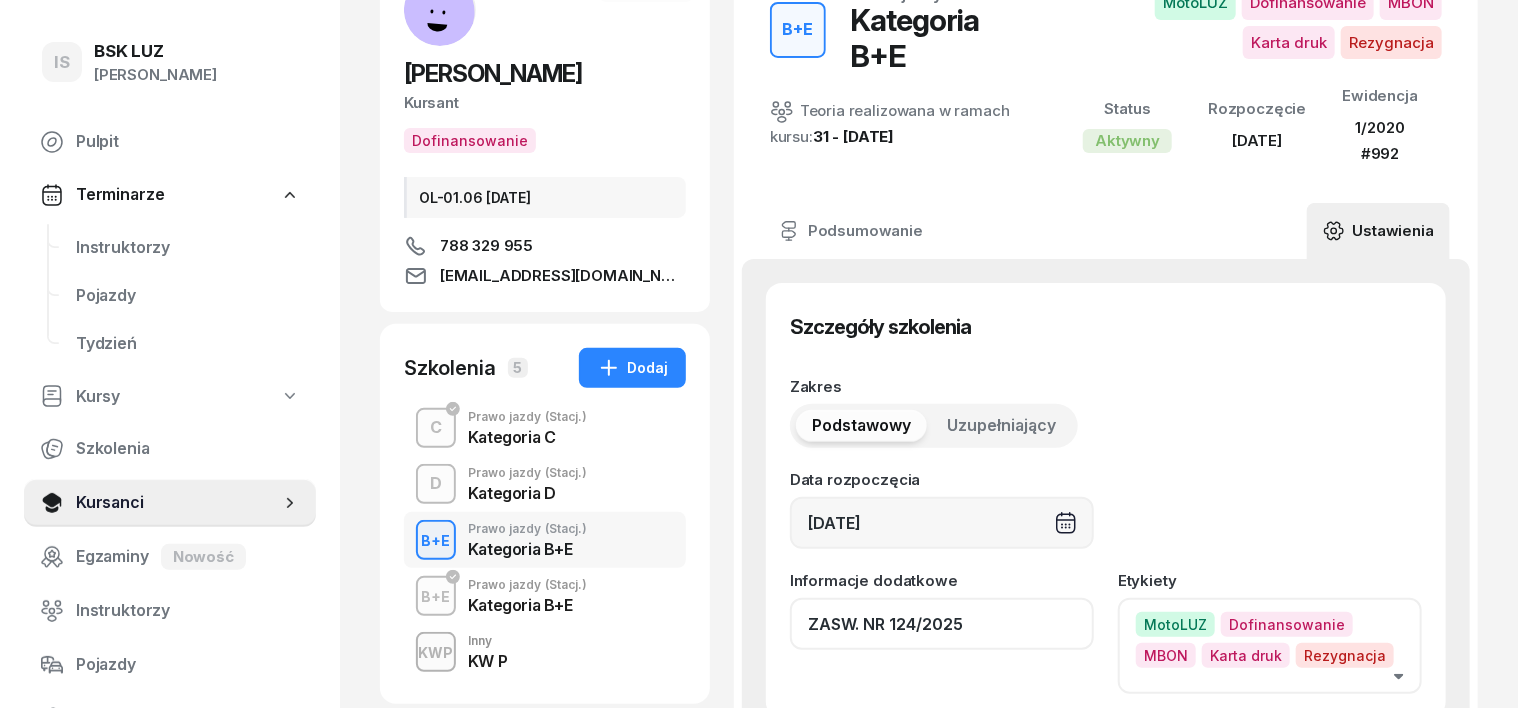 scroll, scrollTop: 250, scrollLeft: 0, axis: vertical 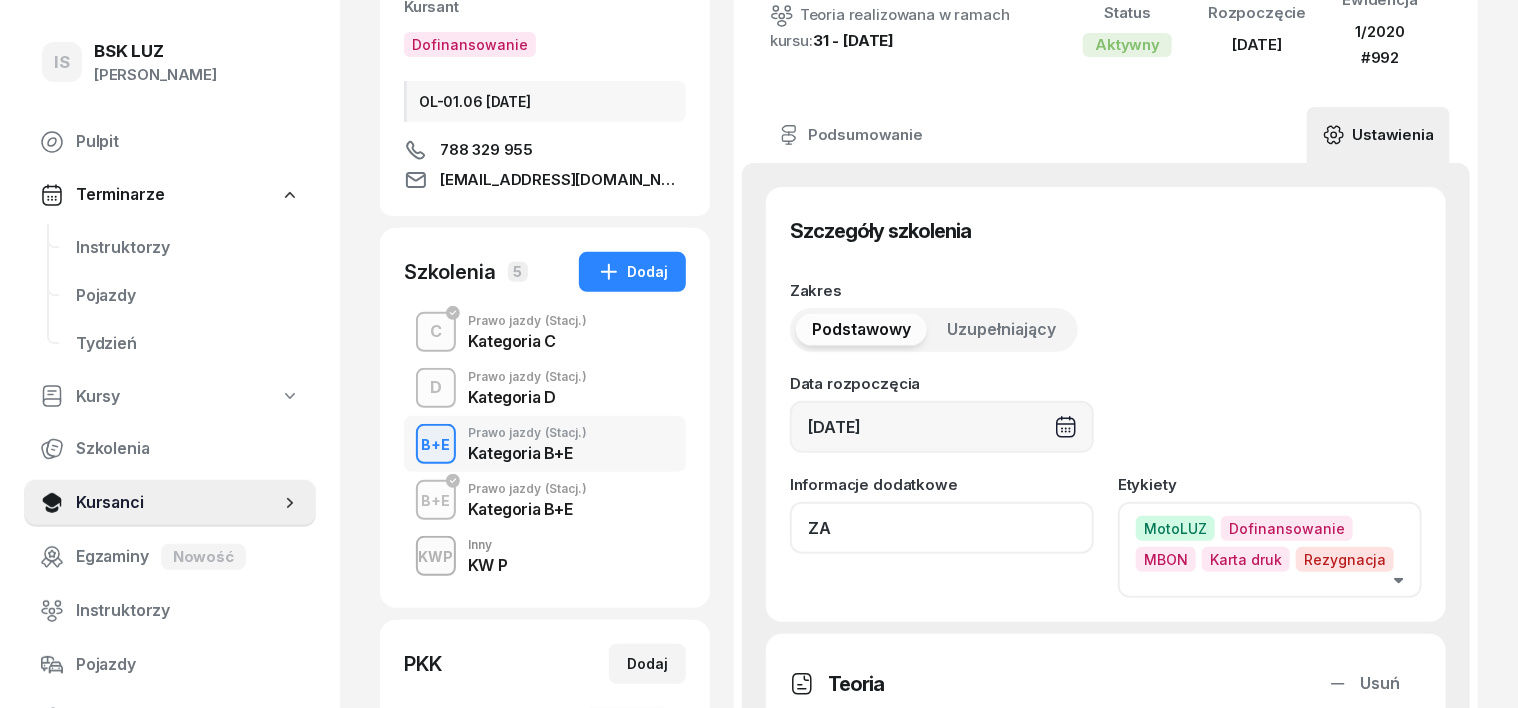 type on "Z" 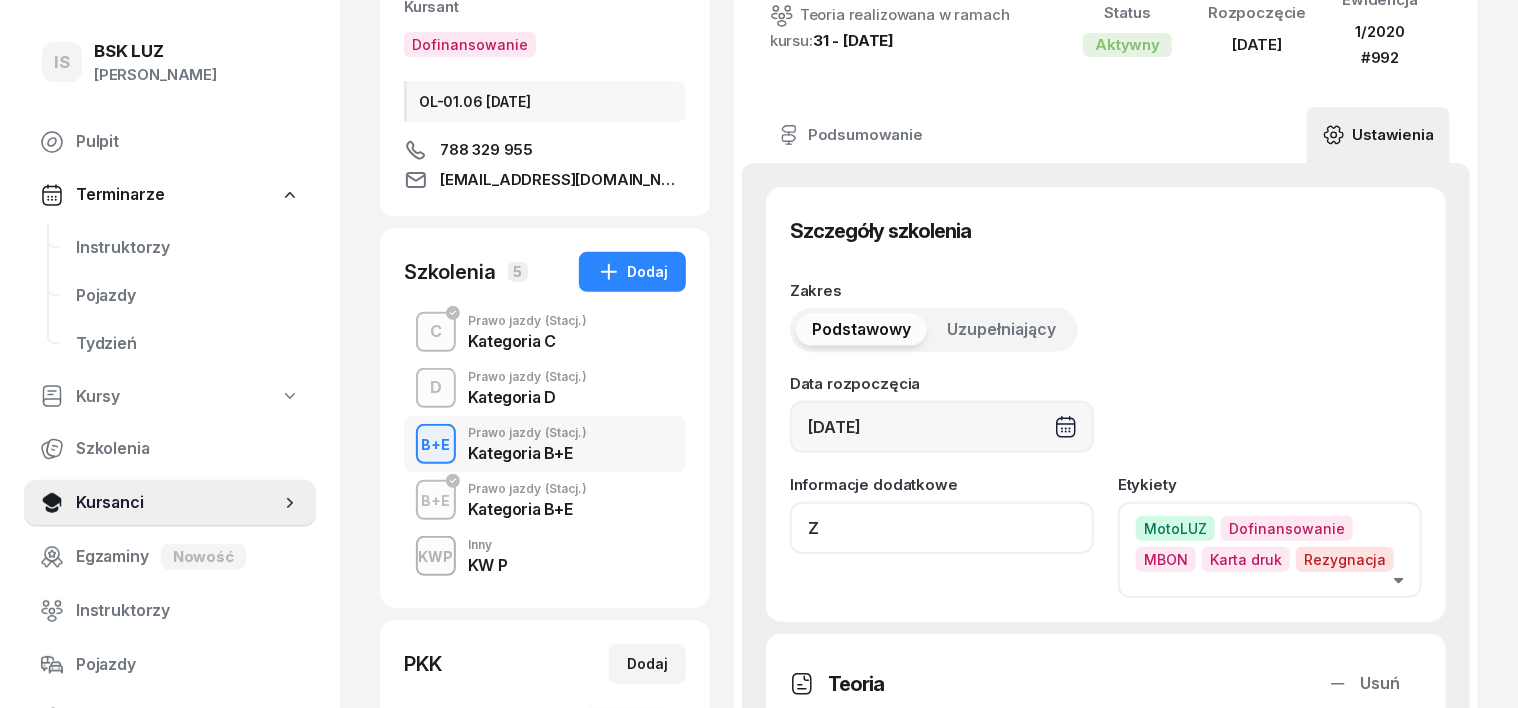 type 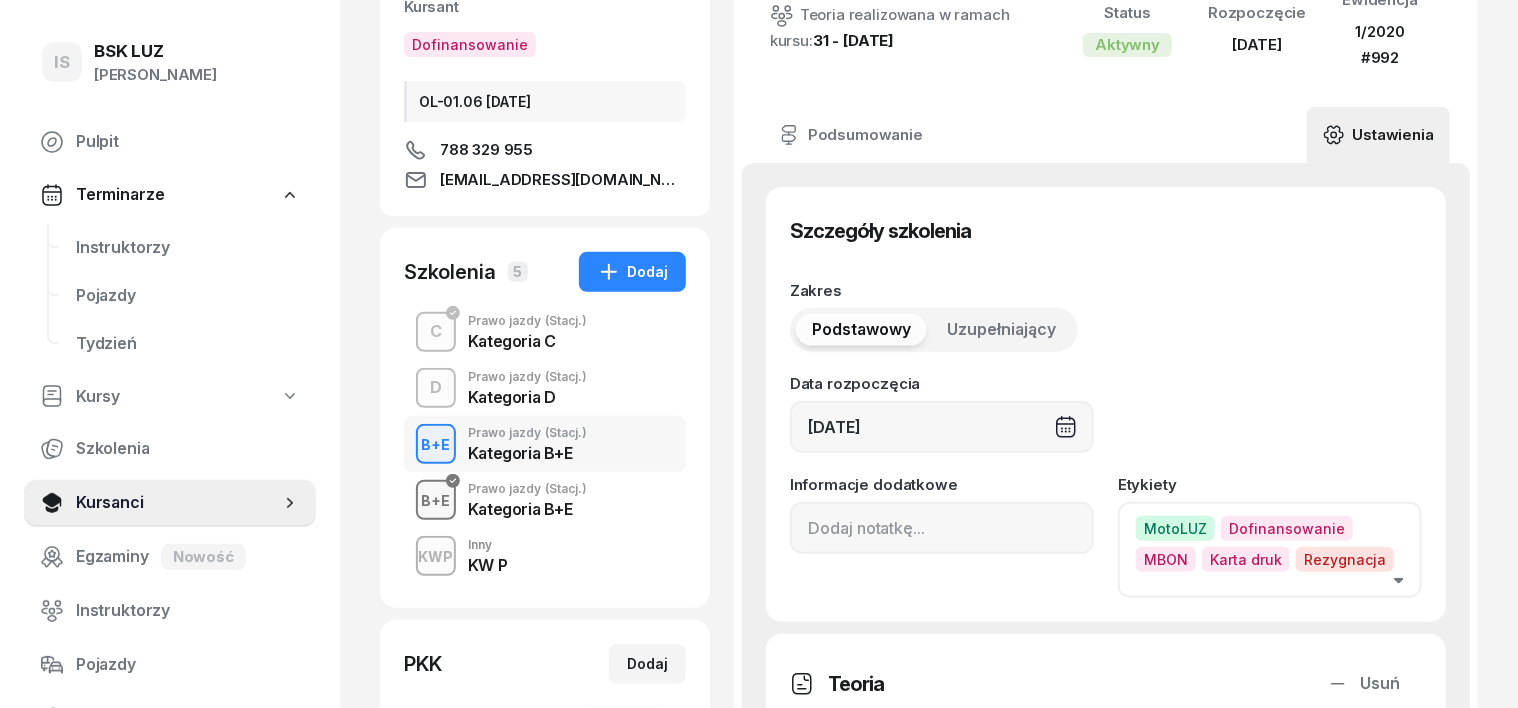 click on "B+E" at bounding box center [436, 500] 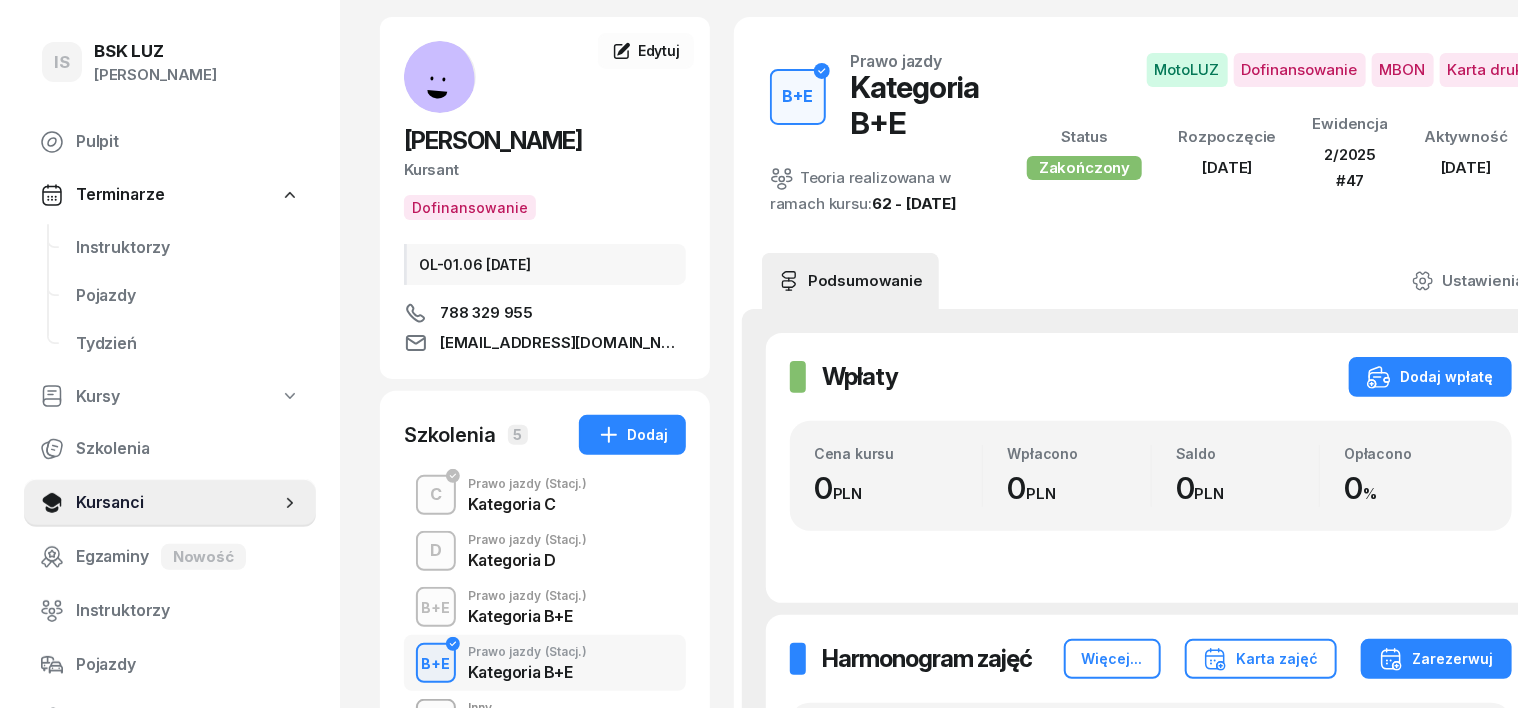 scroll, scrollTop: 124, scrollLeft: 0, axis: vertical 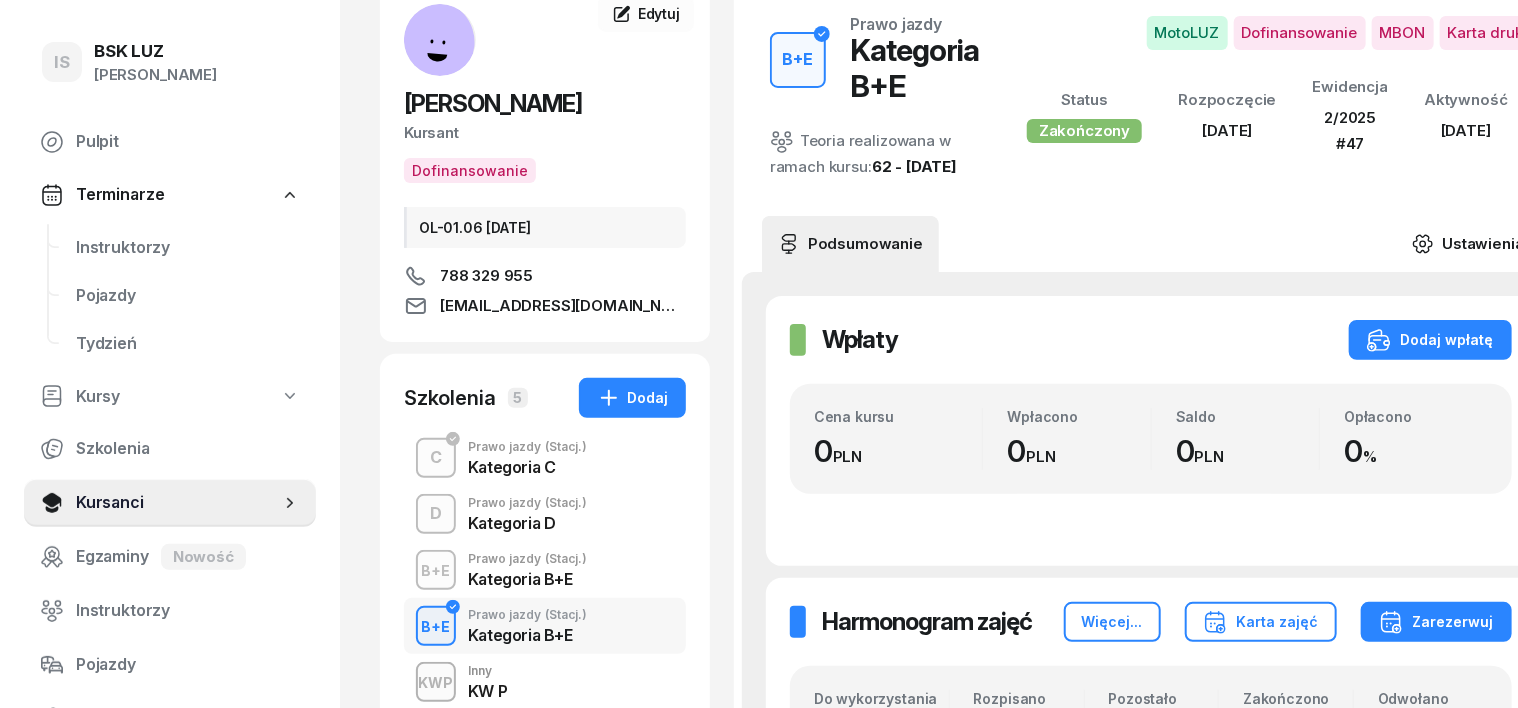 click 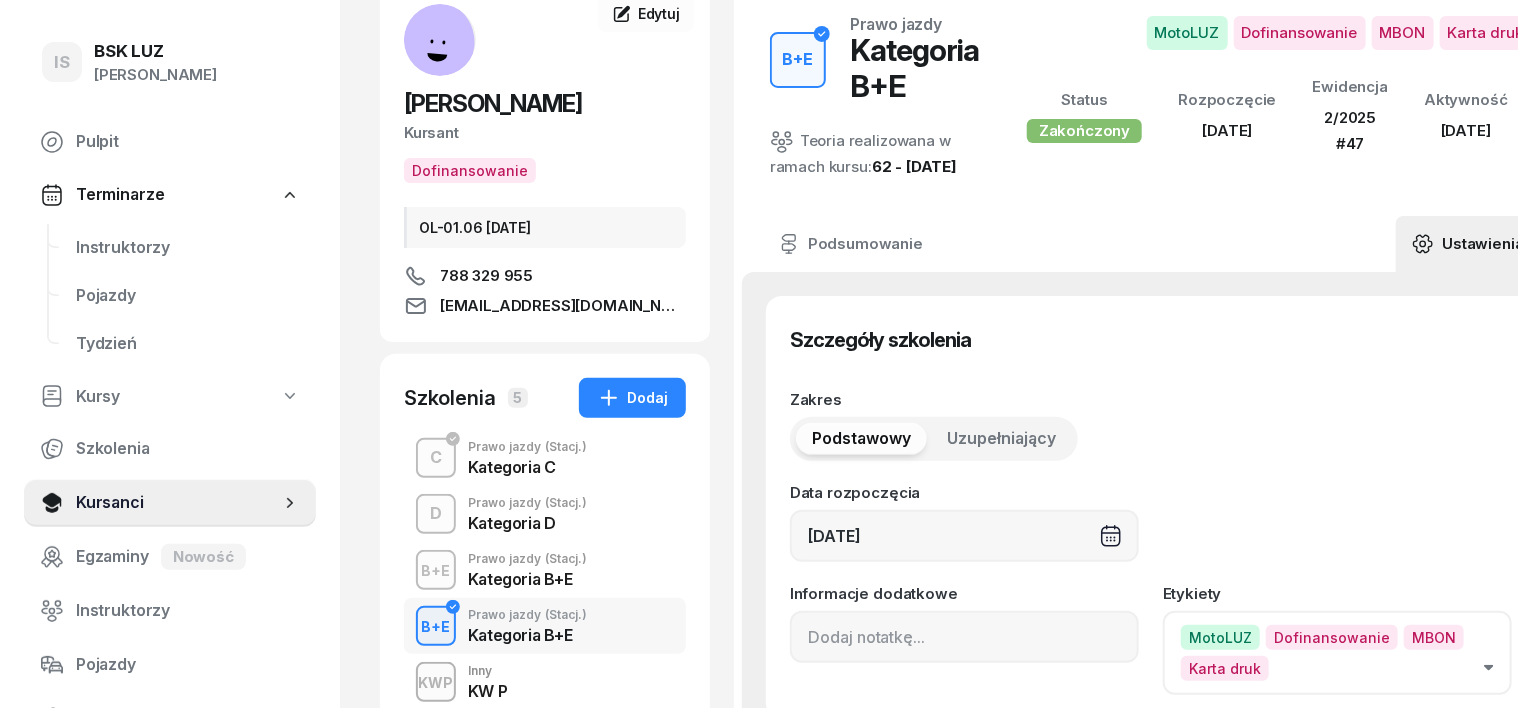 scroll, scrollTop: 250, scrollLeft: 0, axis: vertical 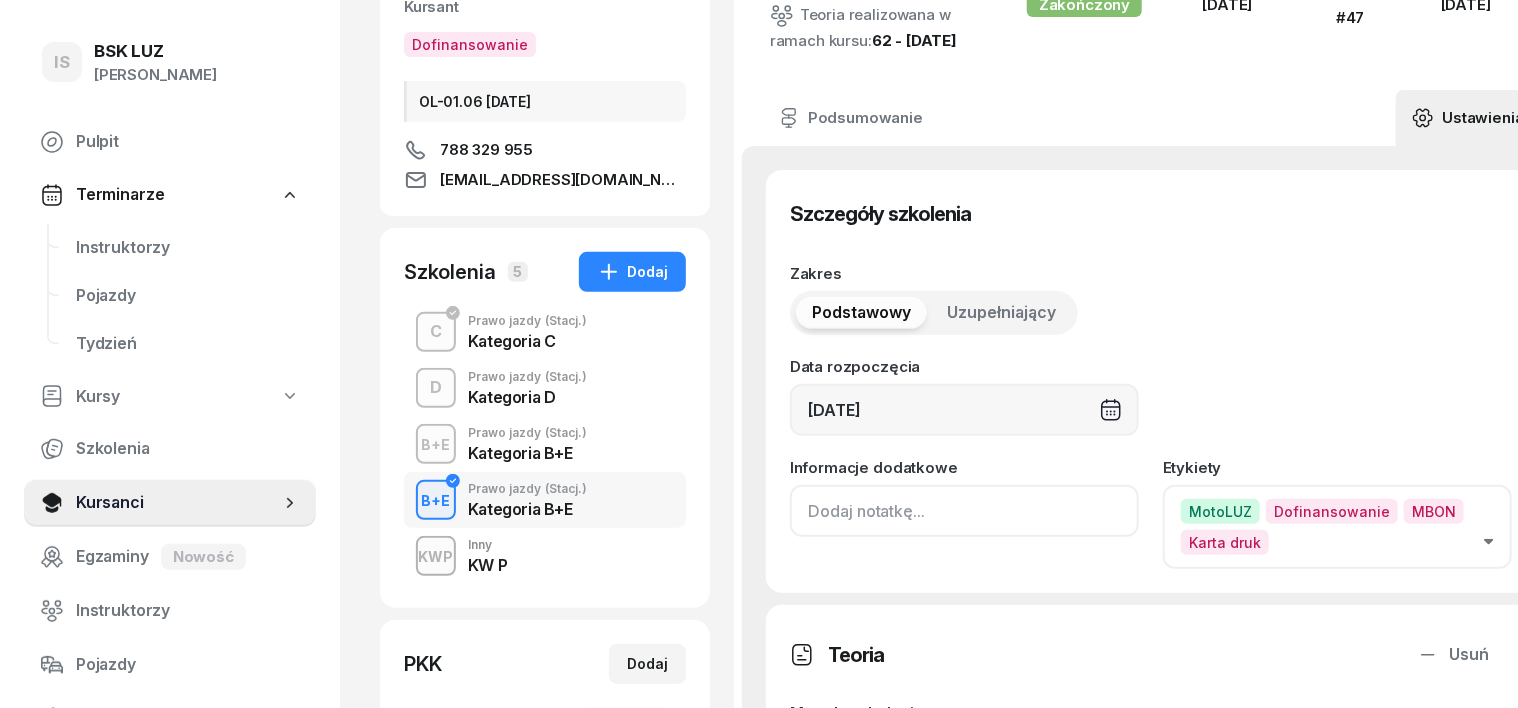 click 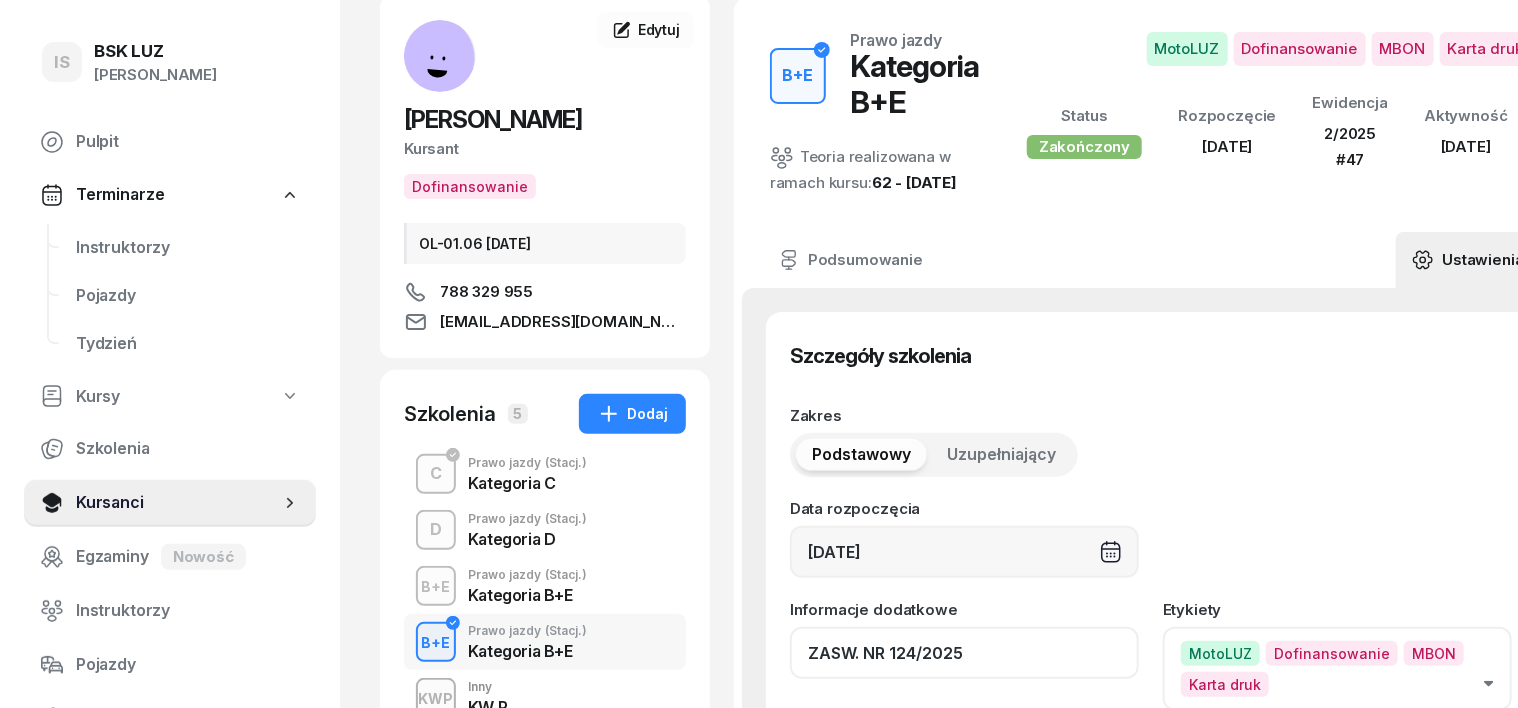 scroll, scrollTop: 0, scrollLeft: 0, axis: both 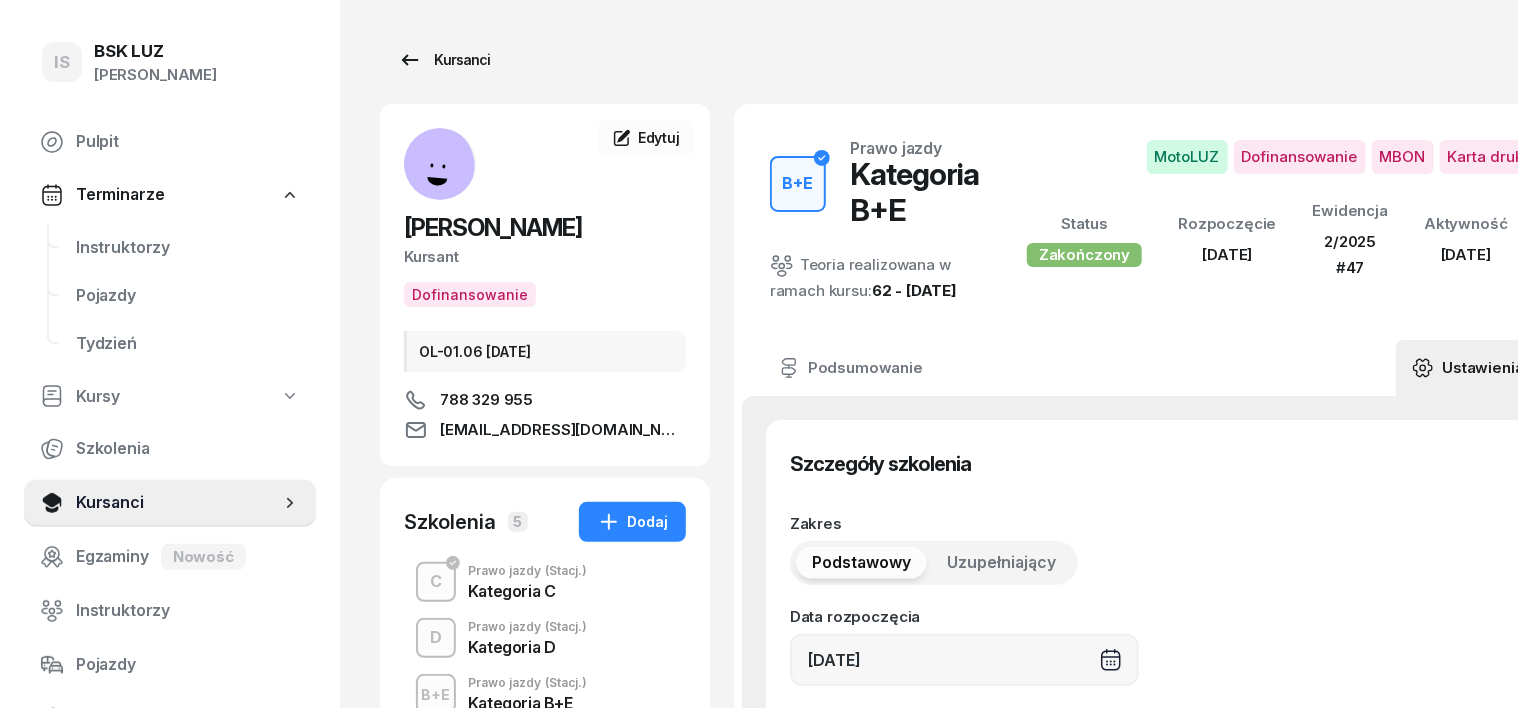 type on "ZASW. NR 124/2025" 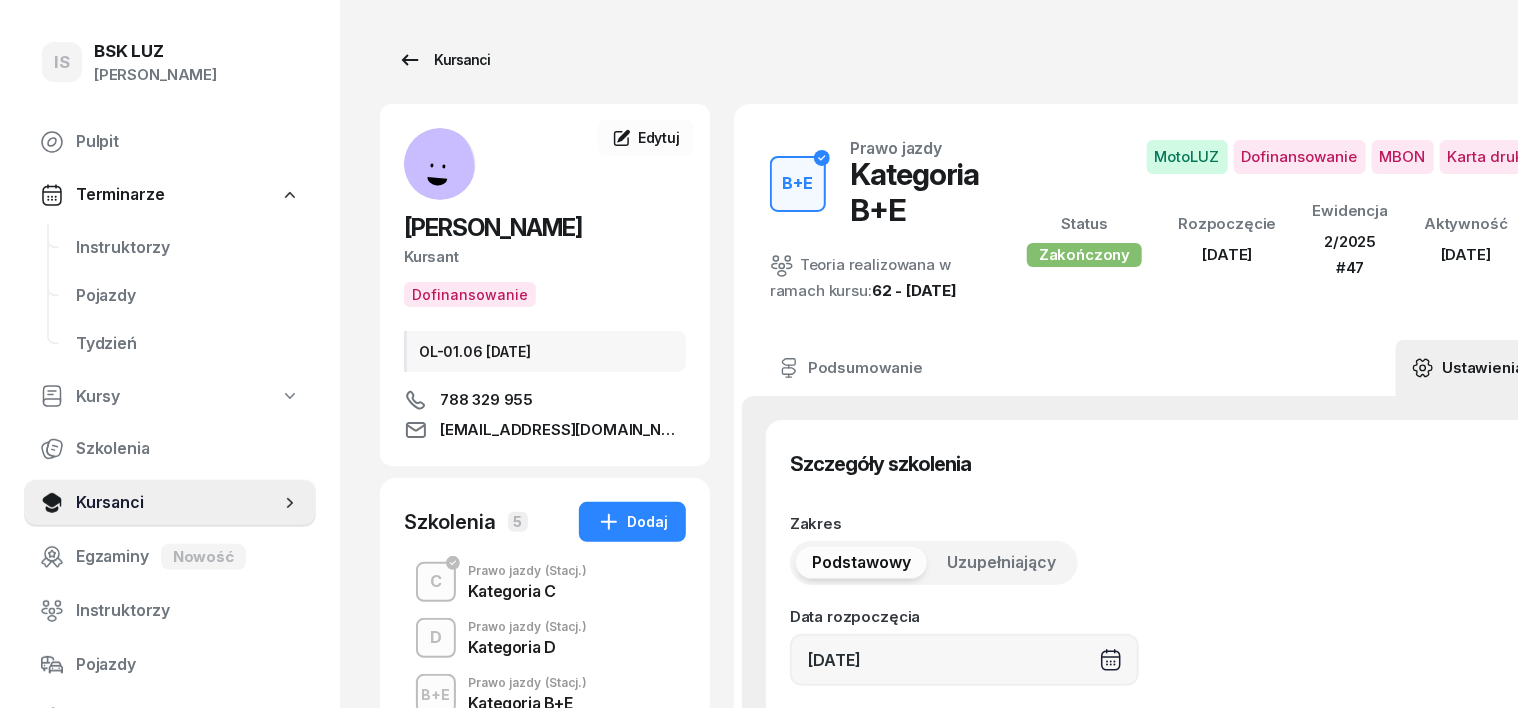 click on "Kursanci" at bounding box center (444, 60) 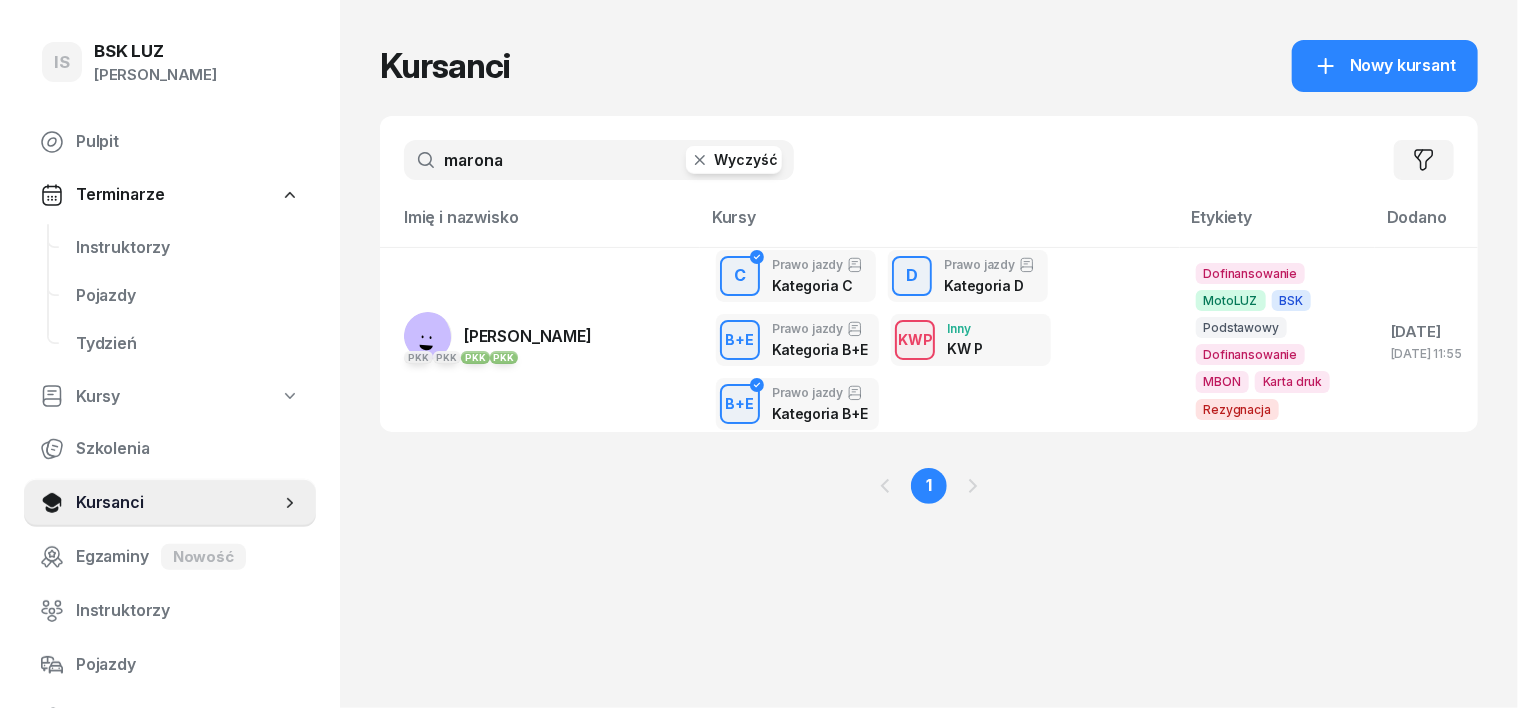click 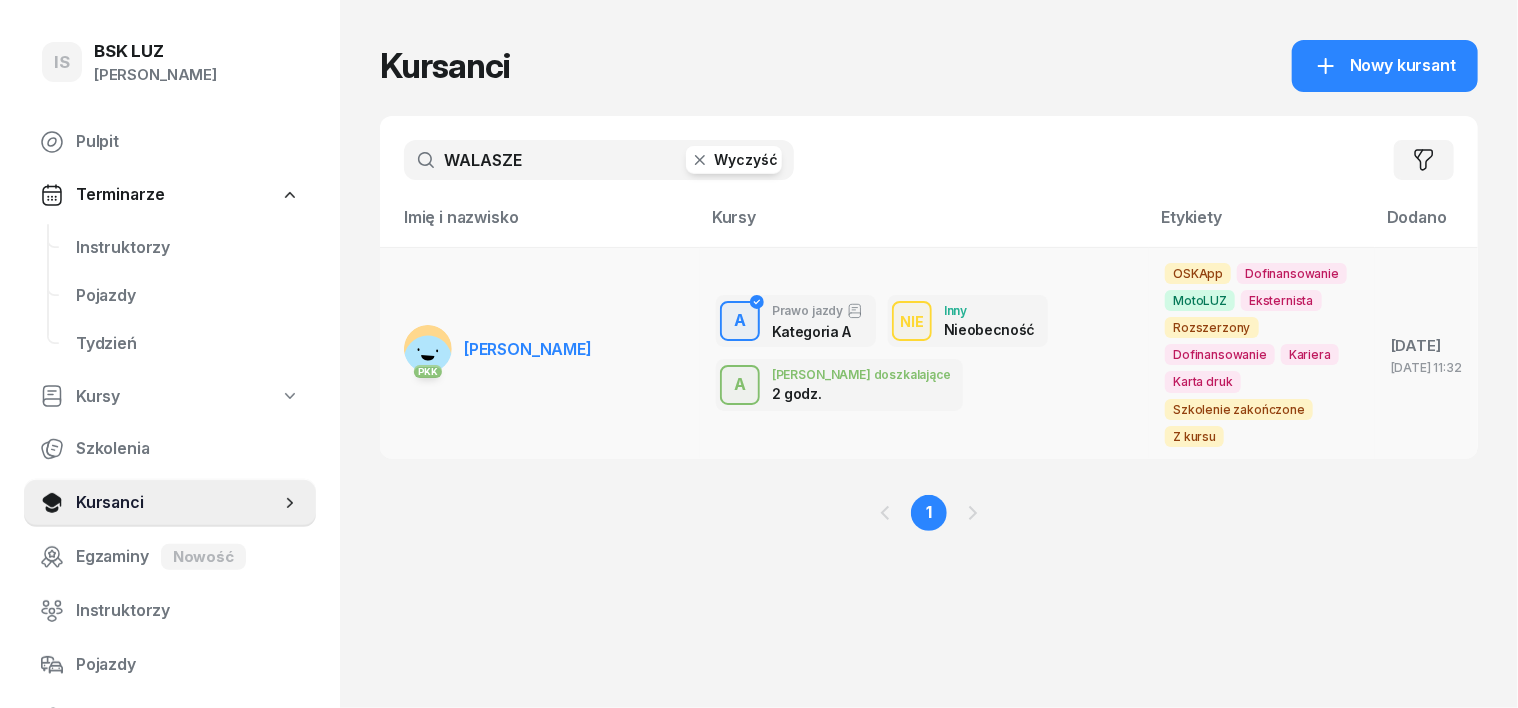 type on "WALASZE" 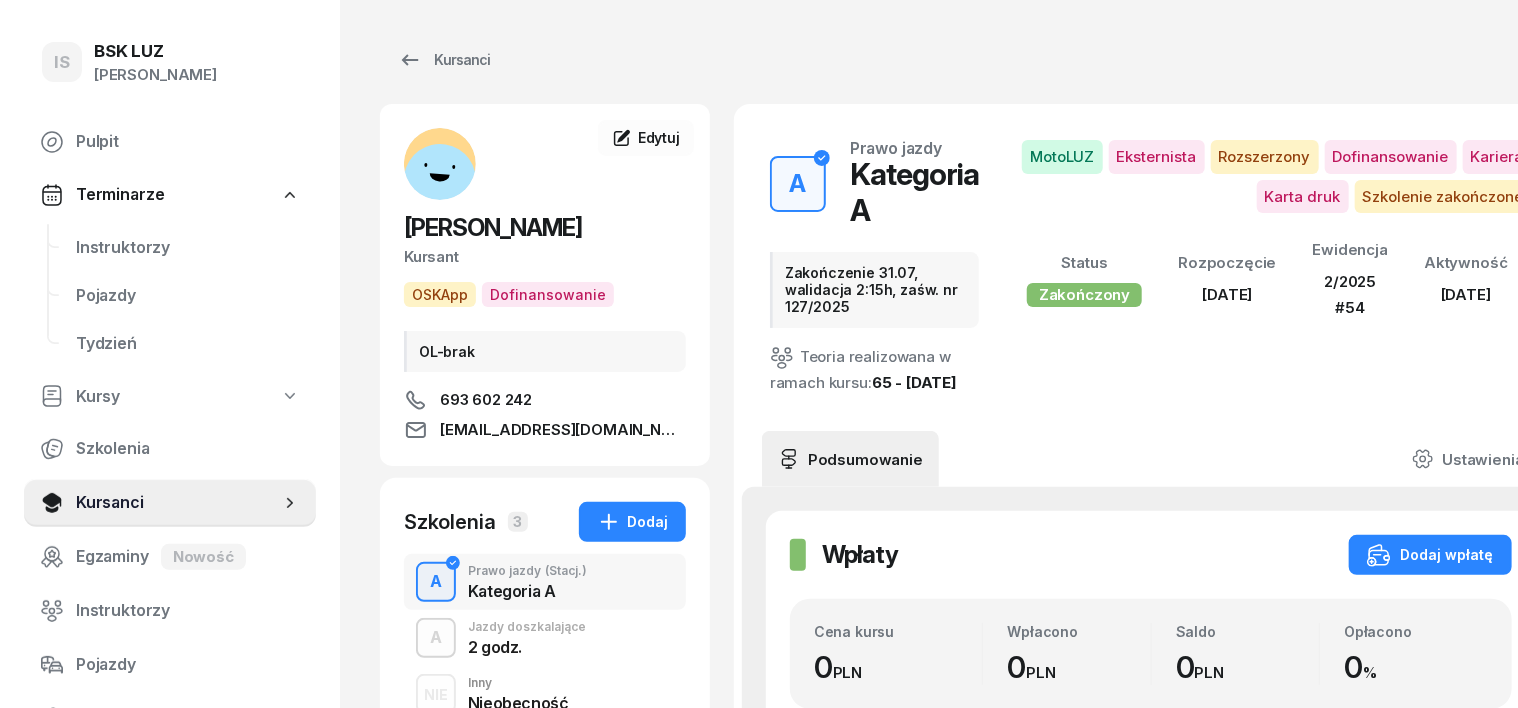 click on "A" at bounding box center [436, 582] 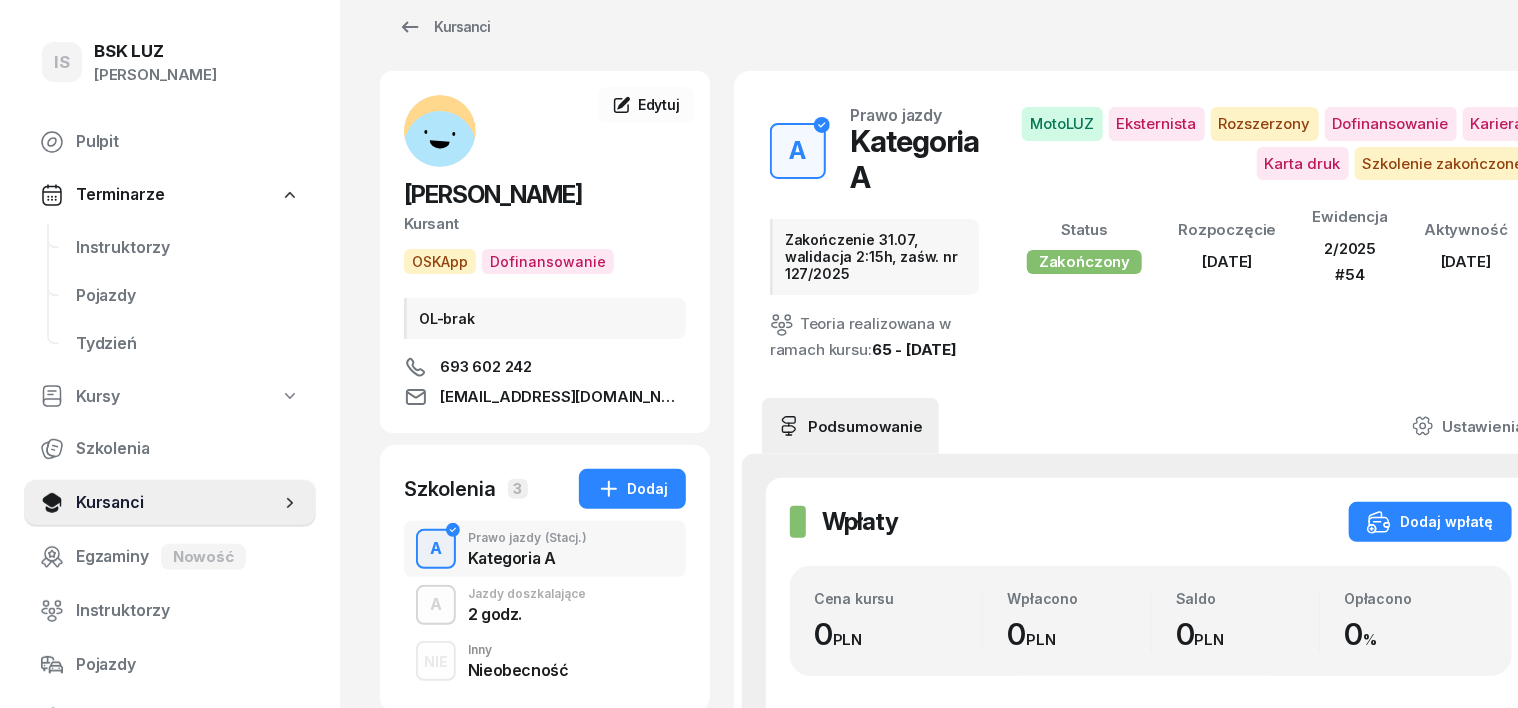 scroll, scrollTop: 0, scrollLeft: 0, axis: both 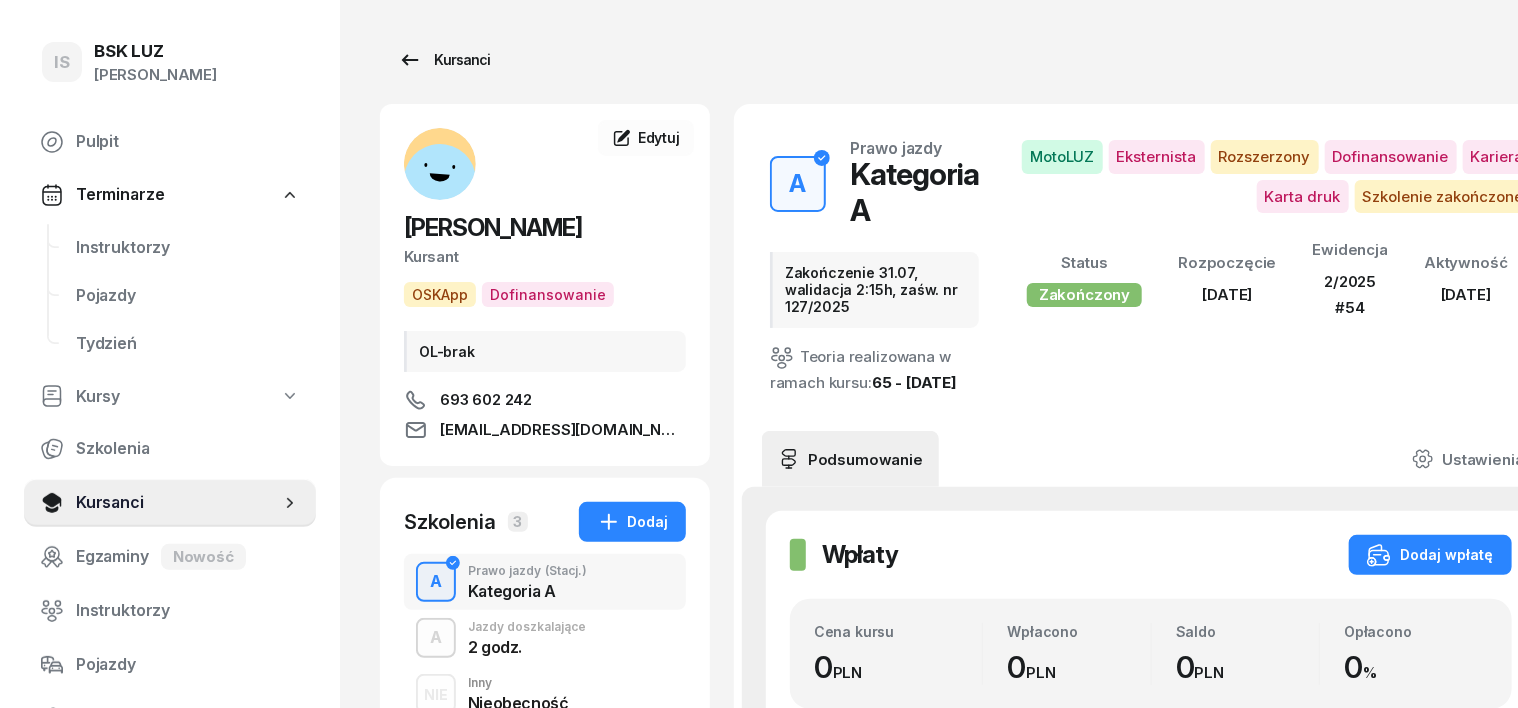 click on "Kursanci" at bounding box center [444, 60] 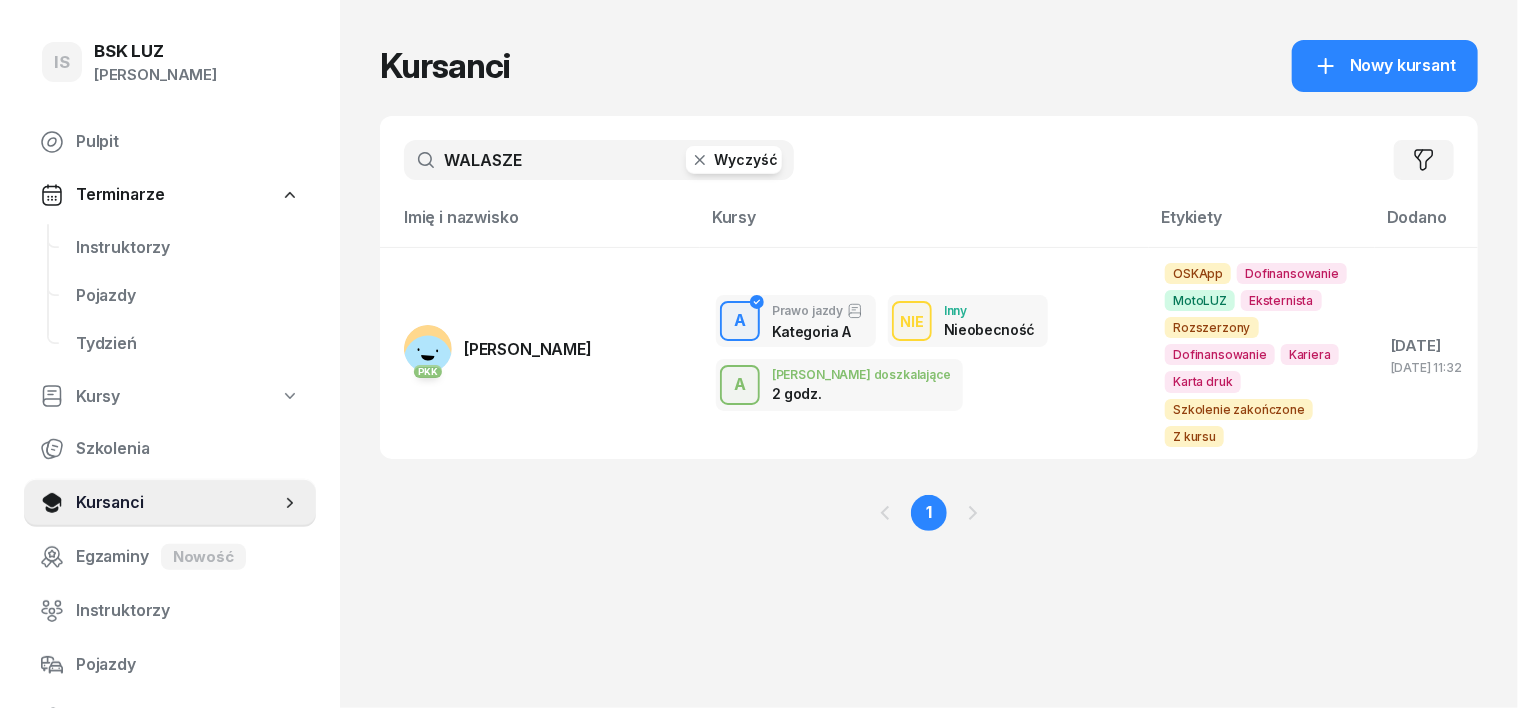 click 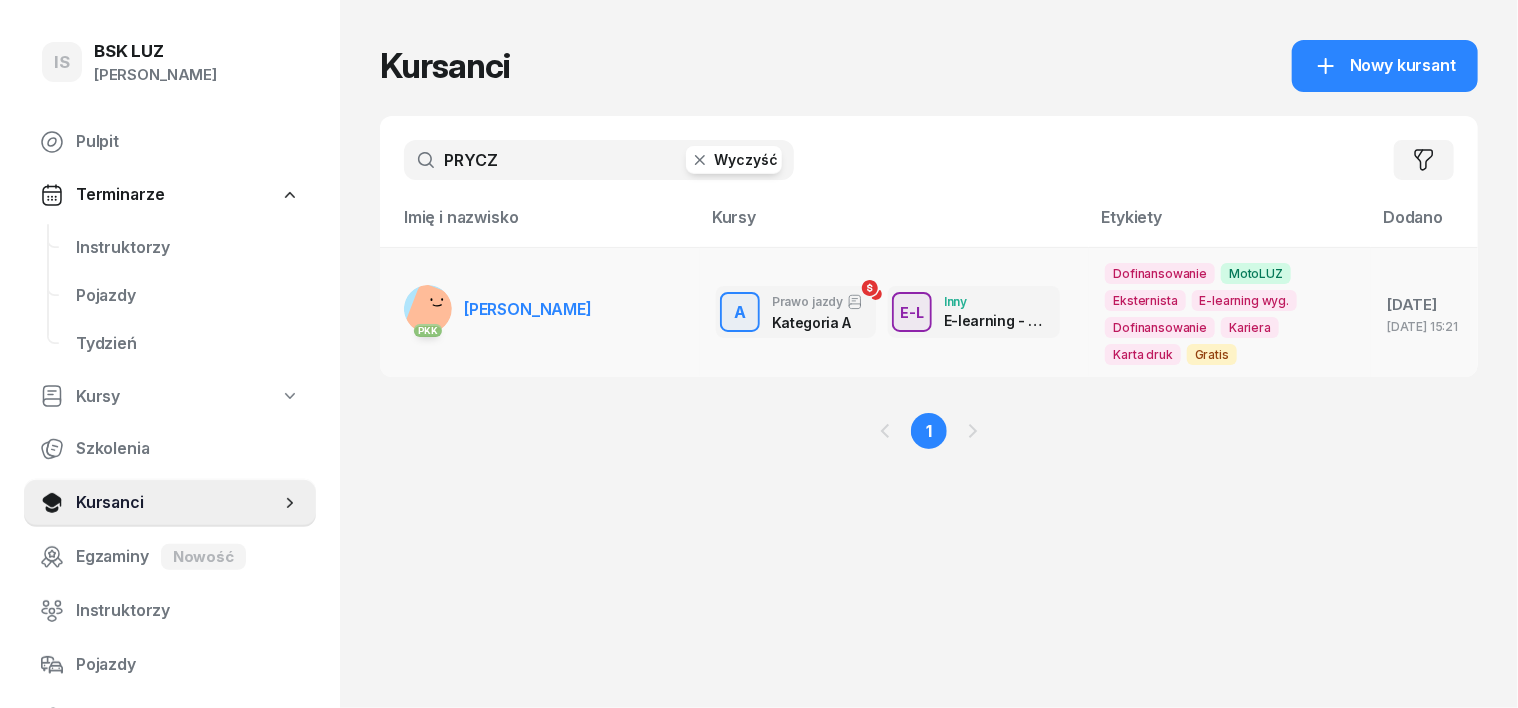type on "PRYCZ" 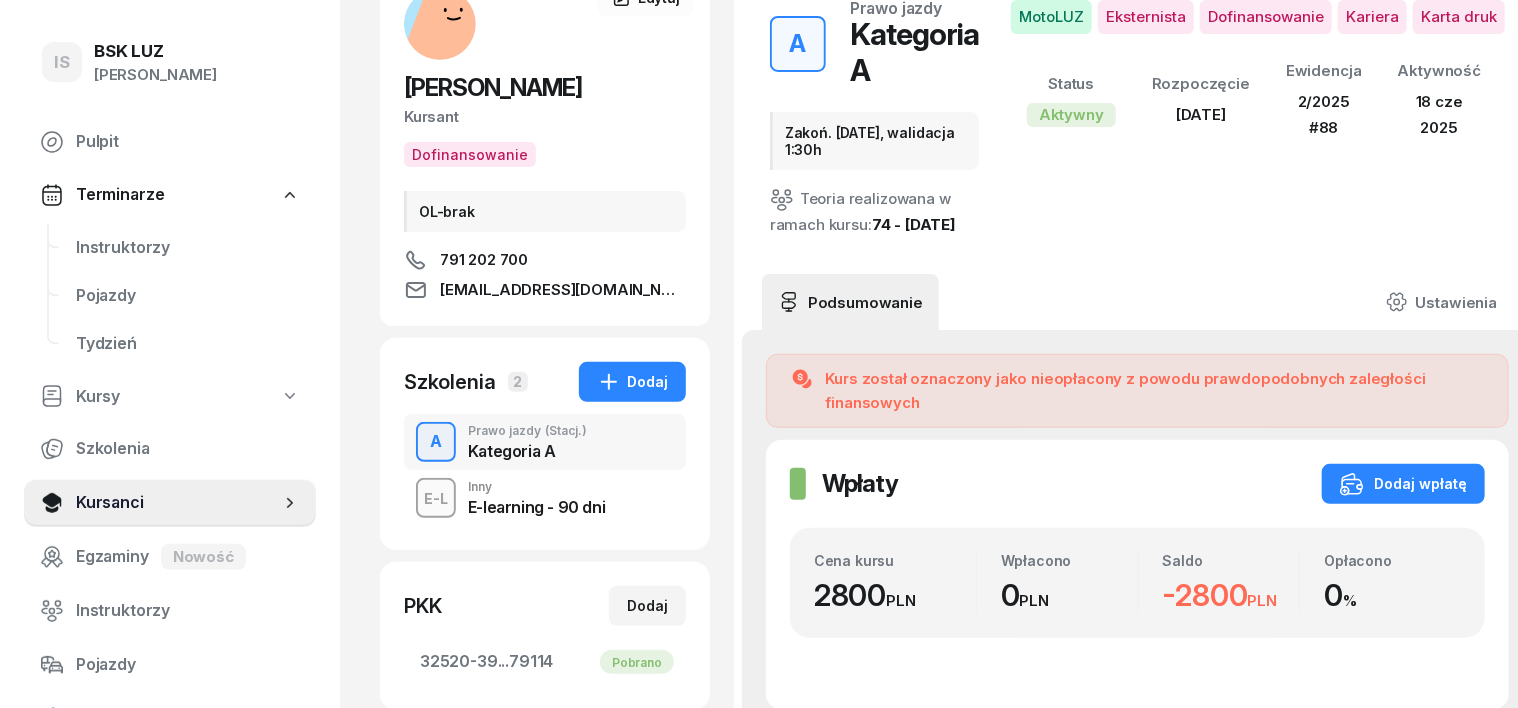 scroll, scrollTop: 0, scrollLeft: 0, axis: both 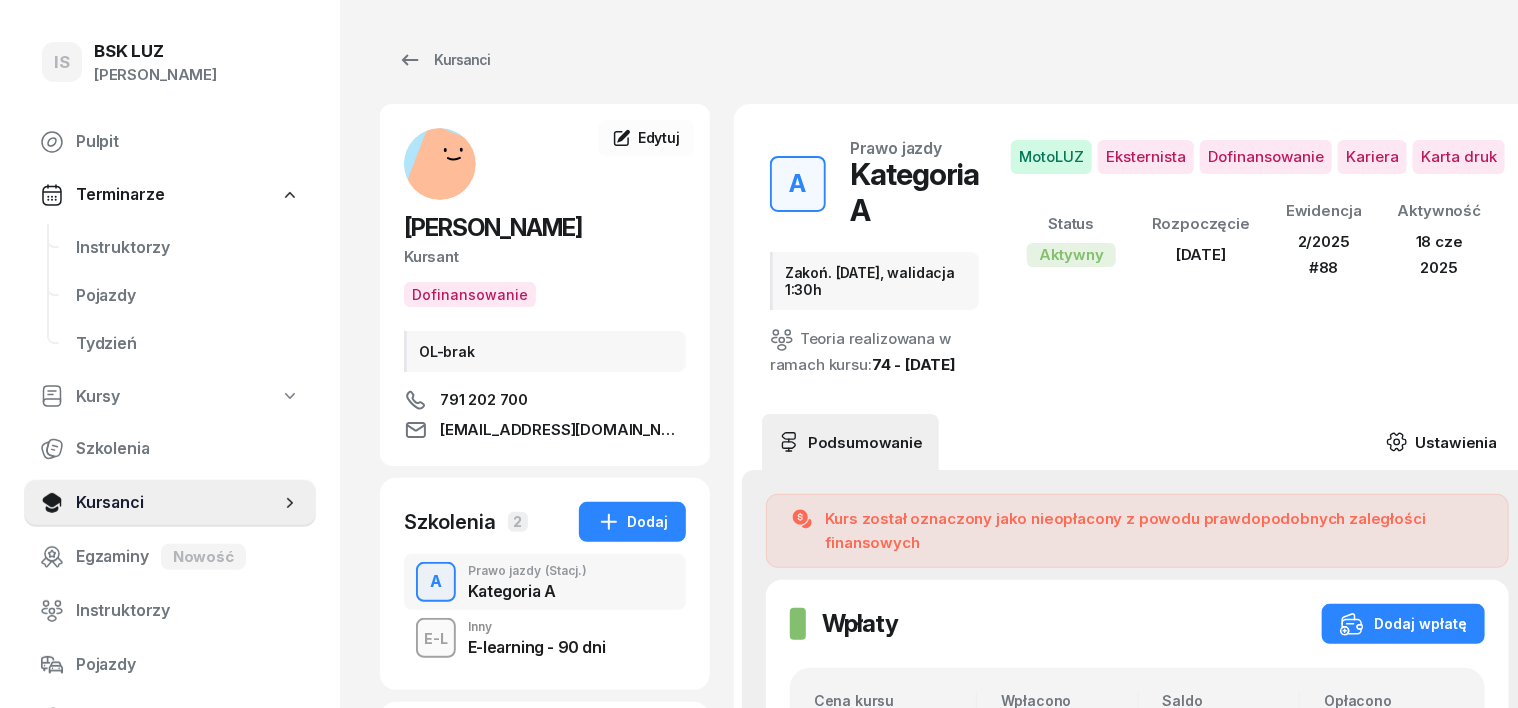 click 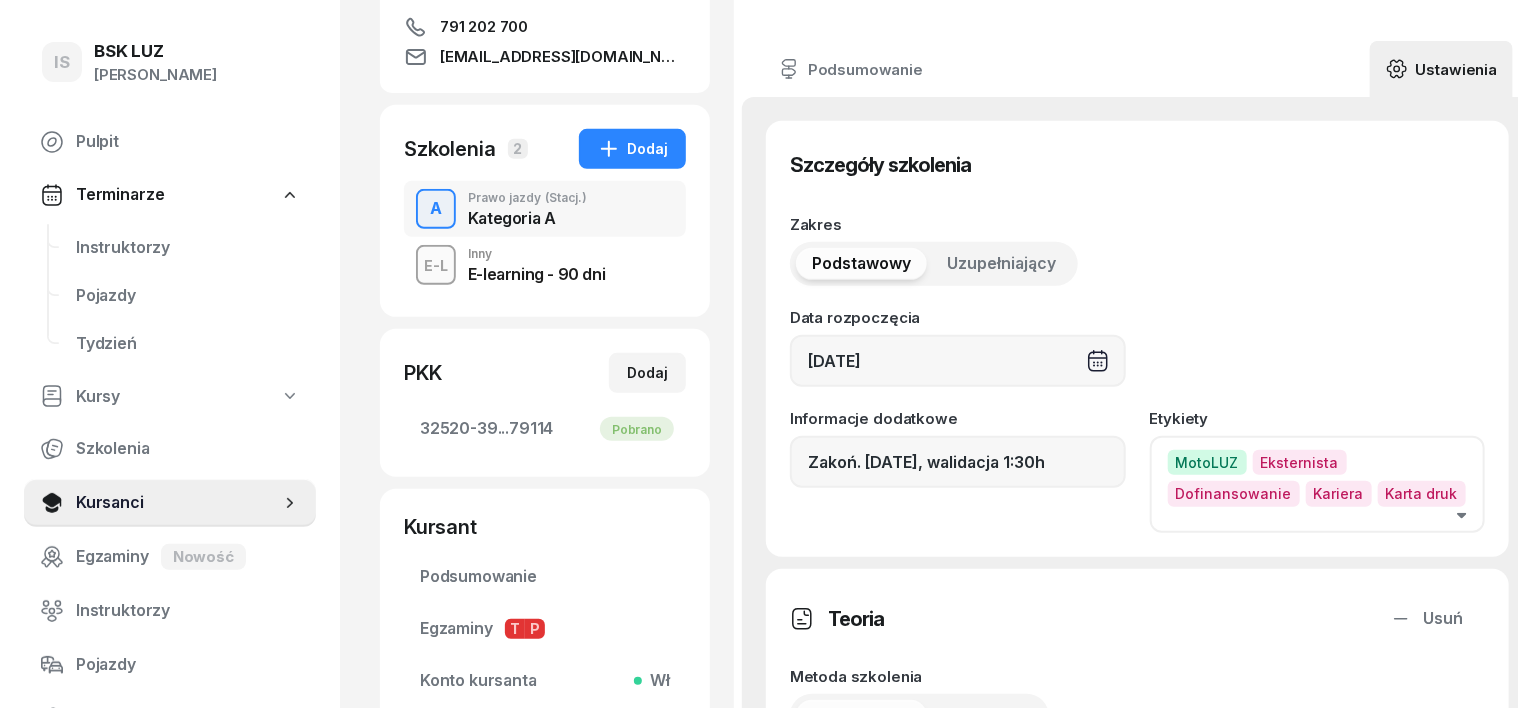 scroll, scrollTop: 375, scrollLeft: 0, axis: vertical 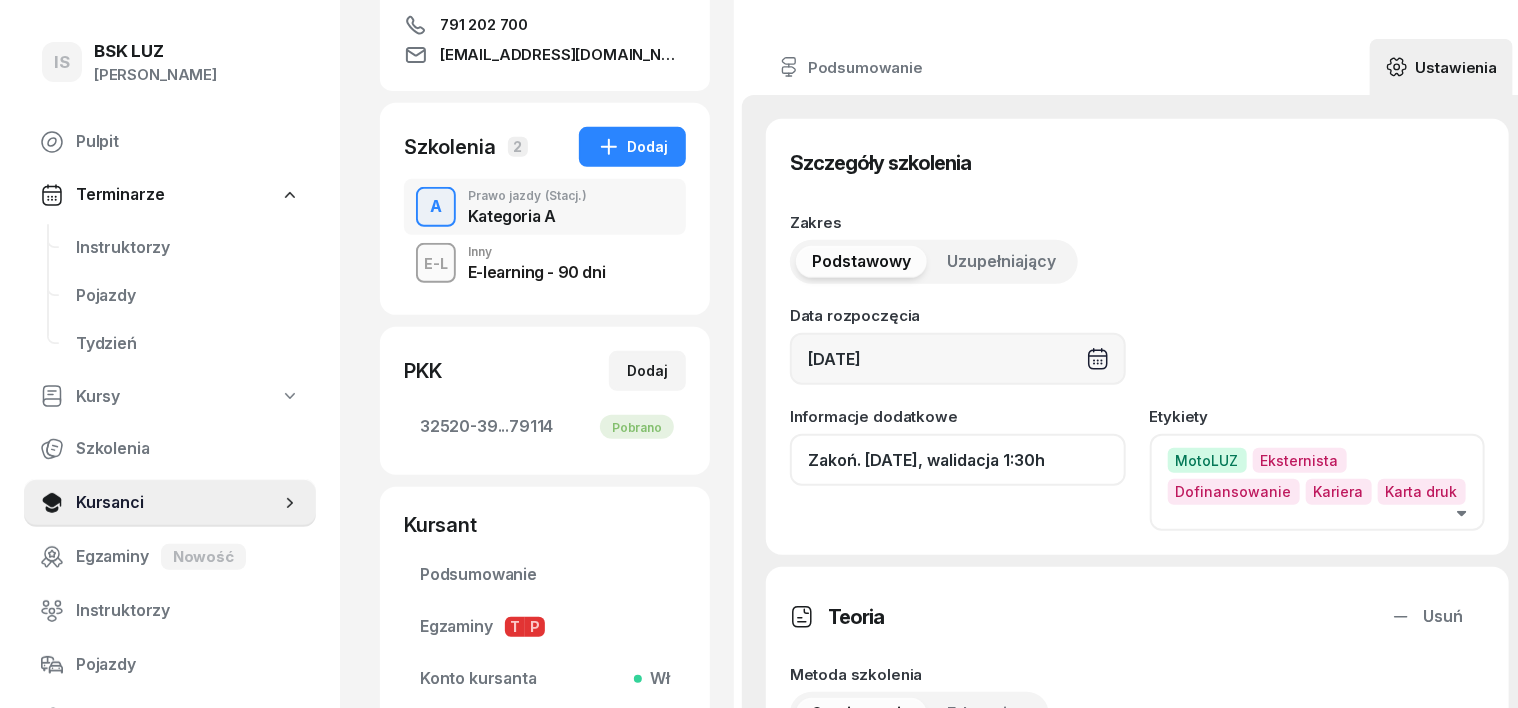 click on "Zakoń. [DATE], walidacja 1:30h" 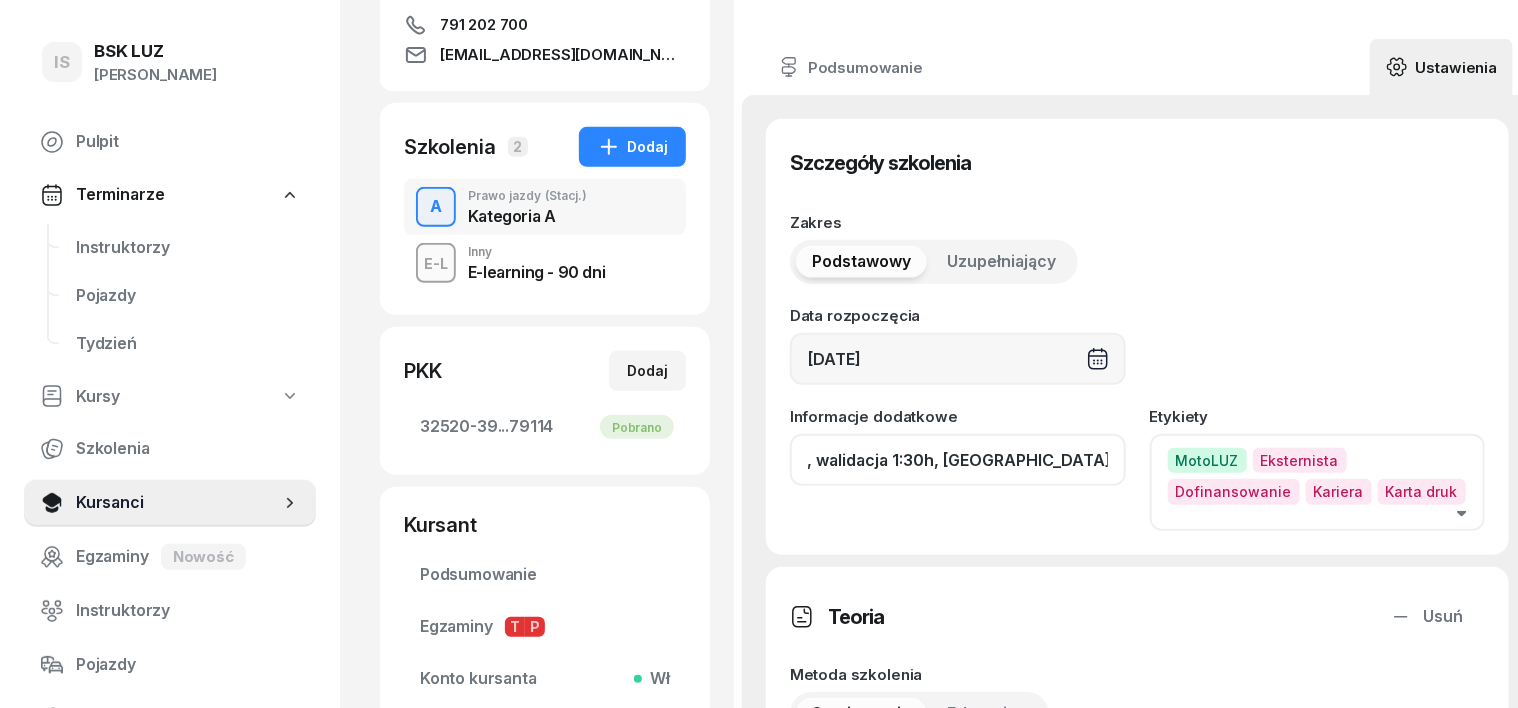 scroll, scrollTop: 0, scrollLeft: 120, axis: horizontal 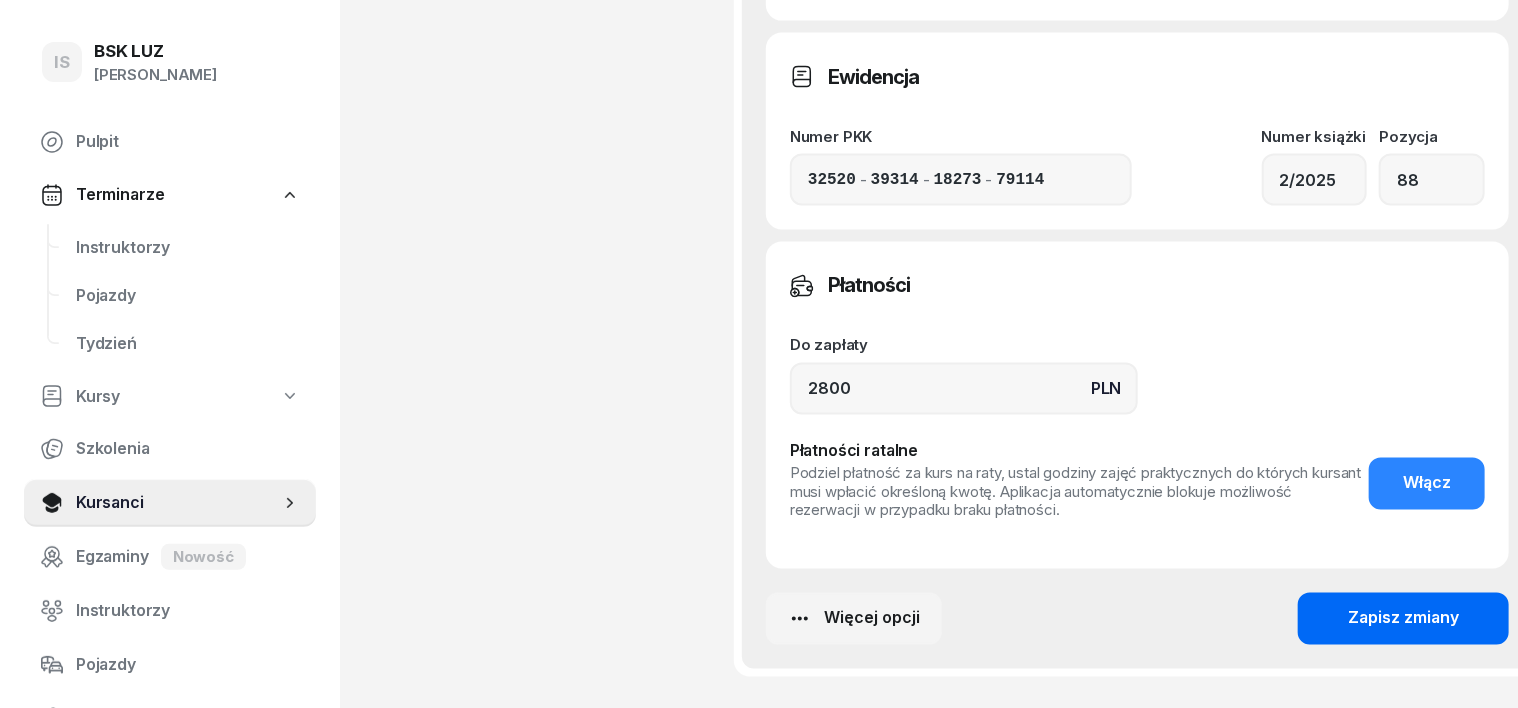type on "Zakoń. [DATE], walidacja 1:30h, [GEOGRAPHIC_DATA]. NR 121/2025" 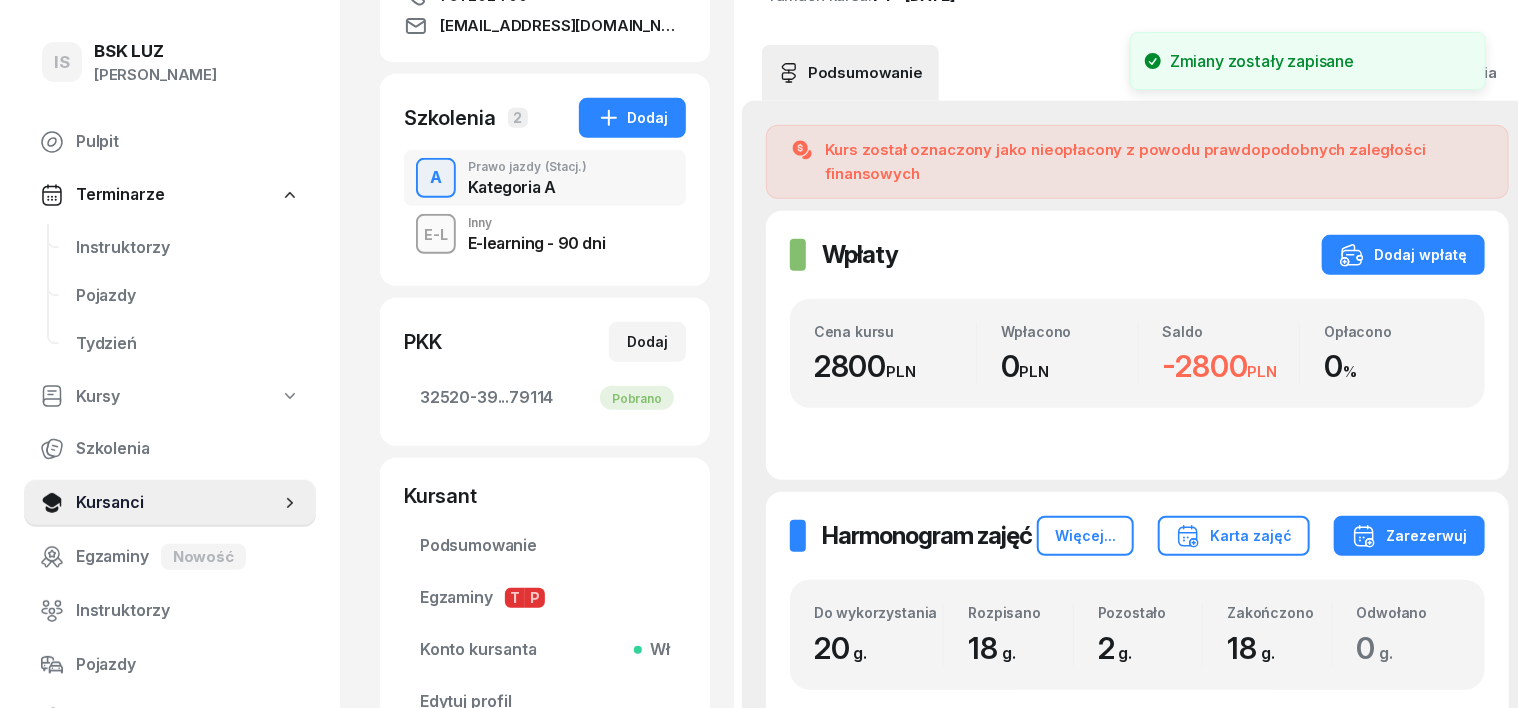 scroll, scrollTop: 0, scrollLeft: 0, axis: both 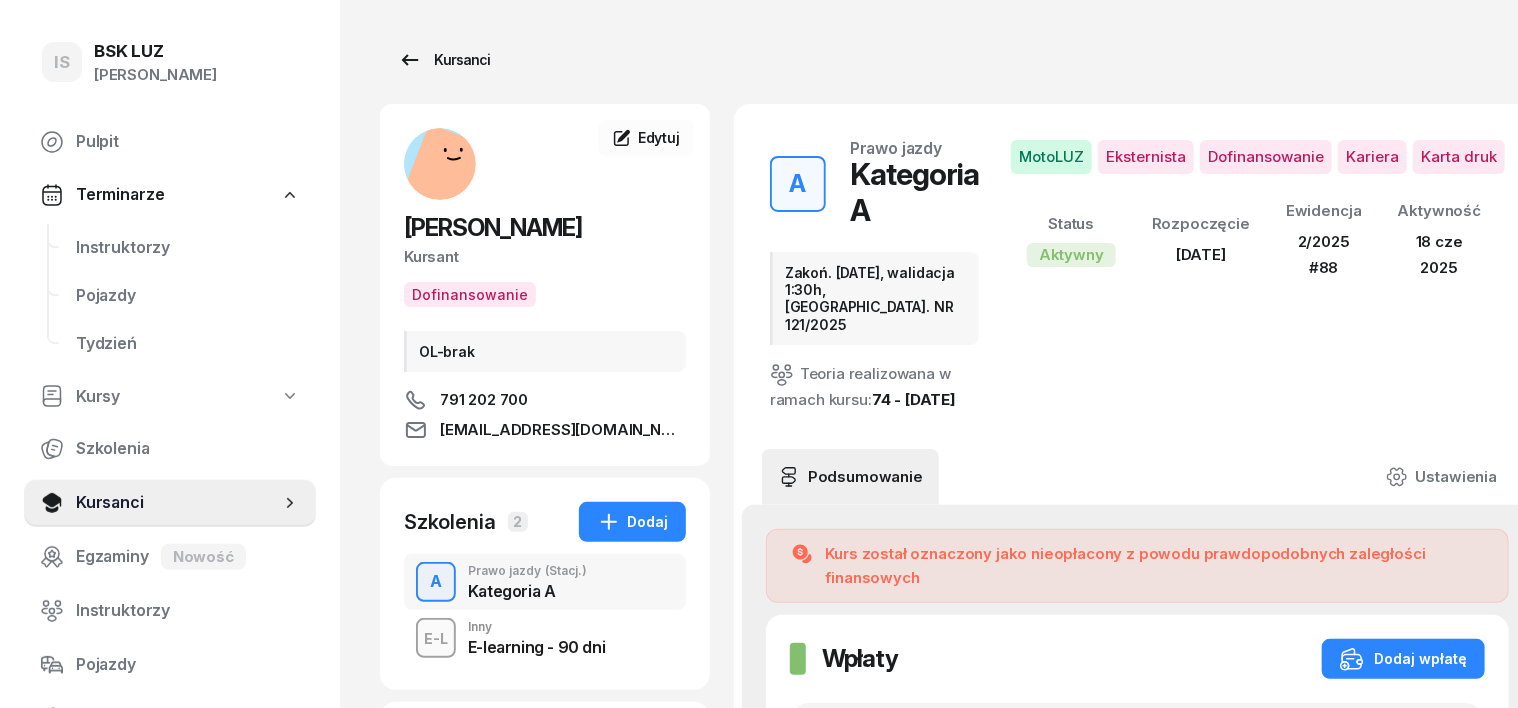 click on "Kursanci" at bounding box center [444, 60] 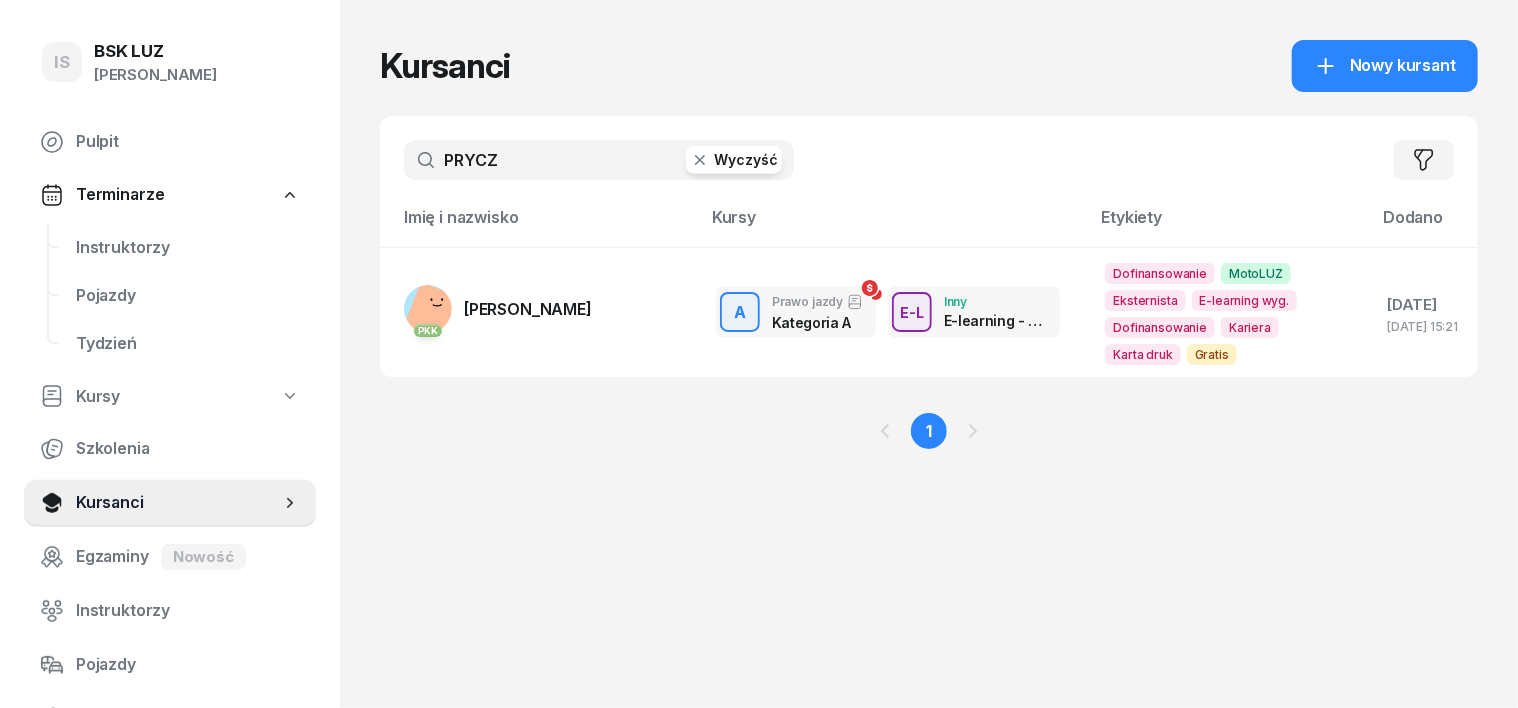 click 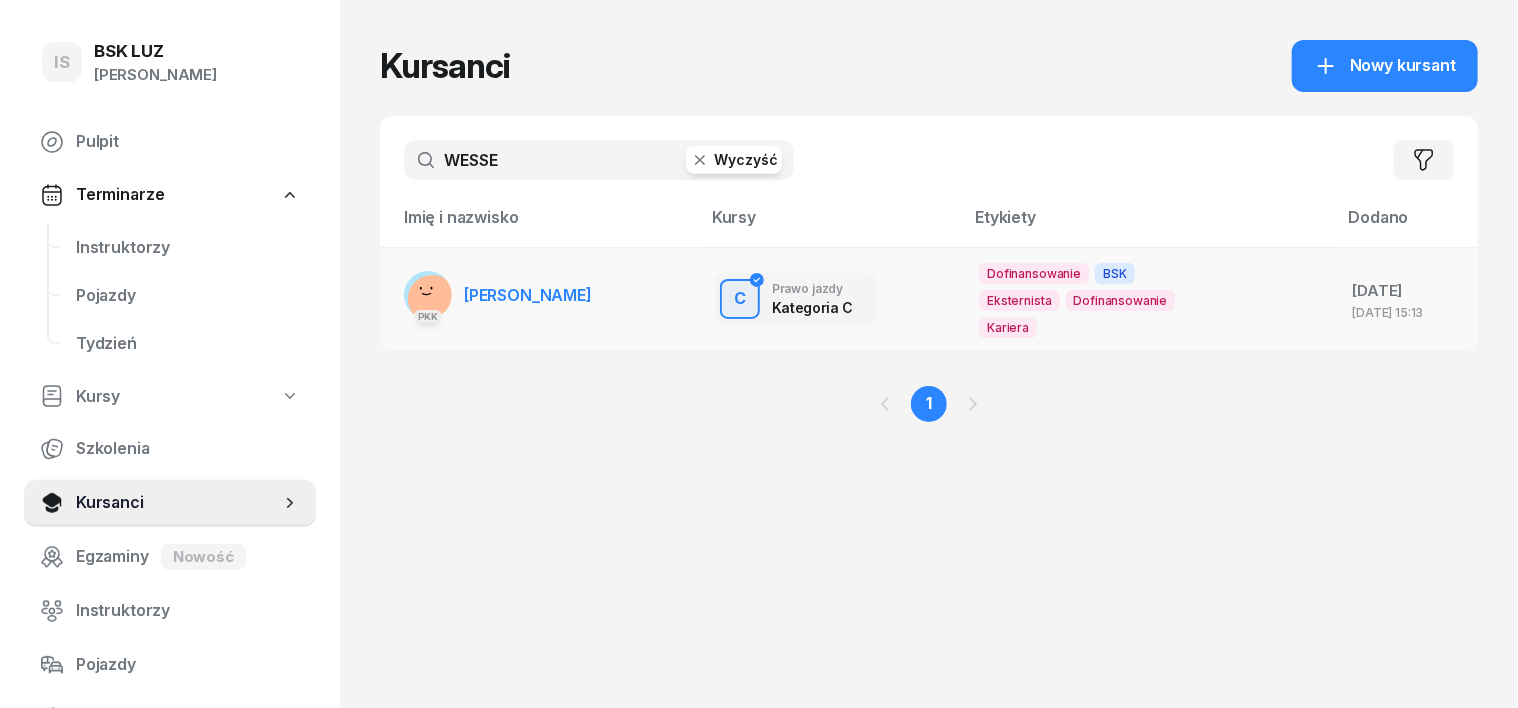 type on "WESSE" 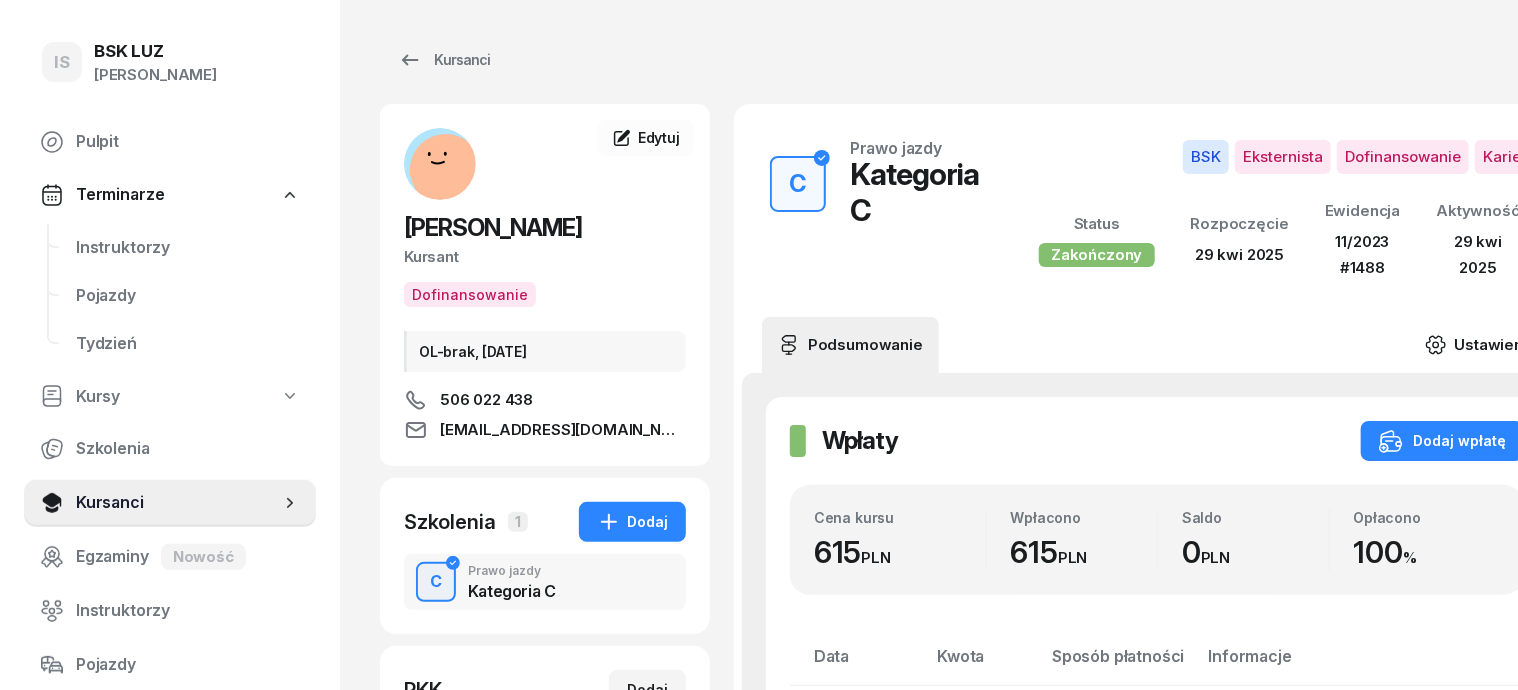 click 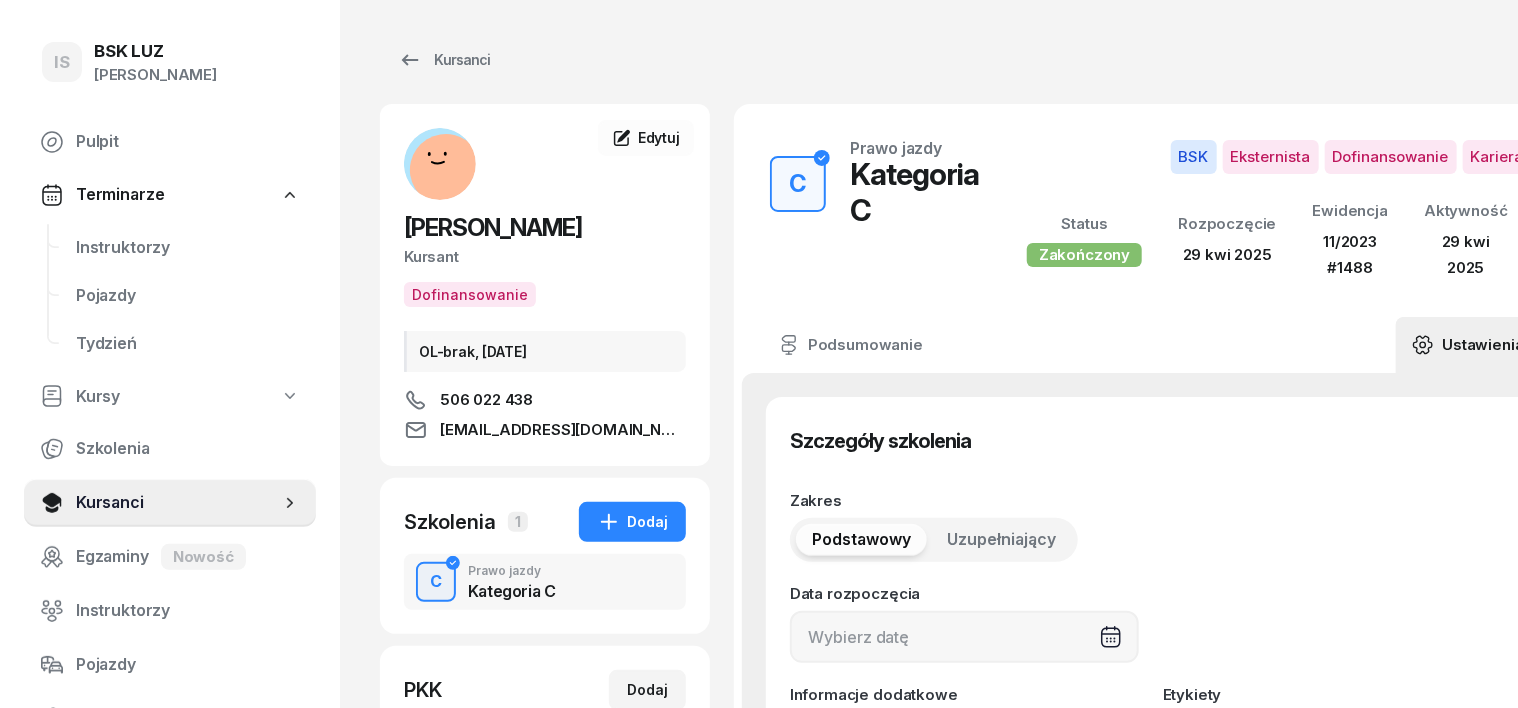 type on "[DATE]" 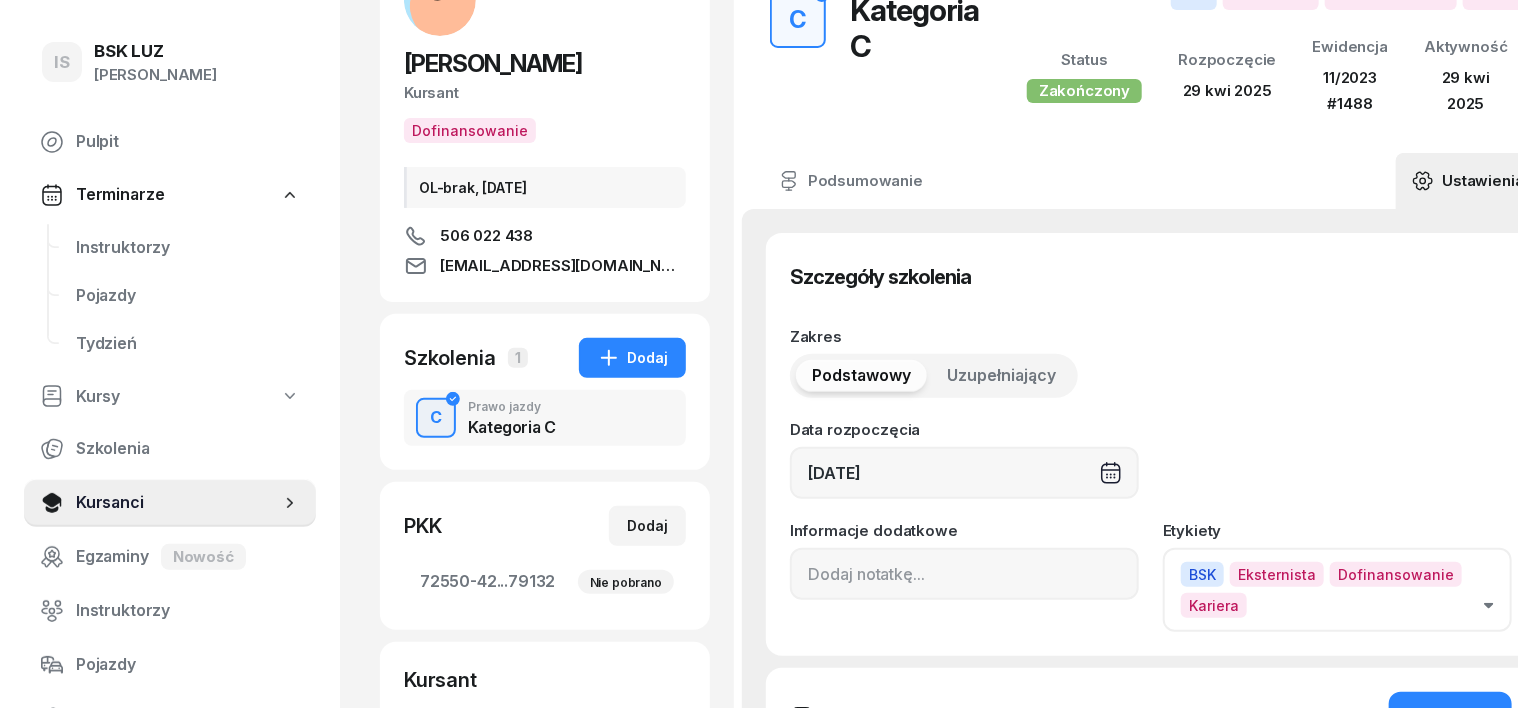 scroll, scrollTop: 250, scrollLeft: 0, axis: vertical 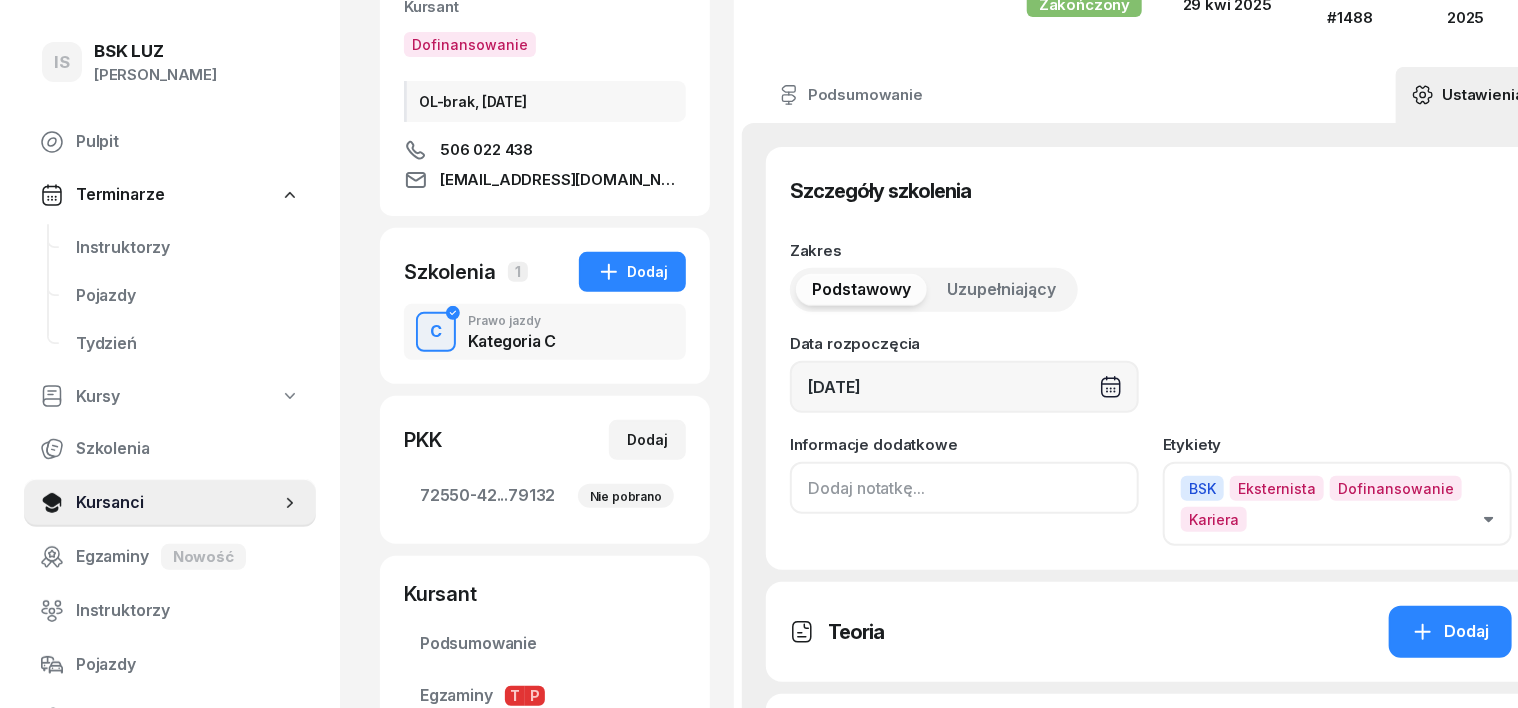 click 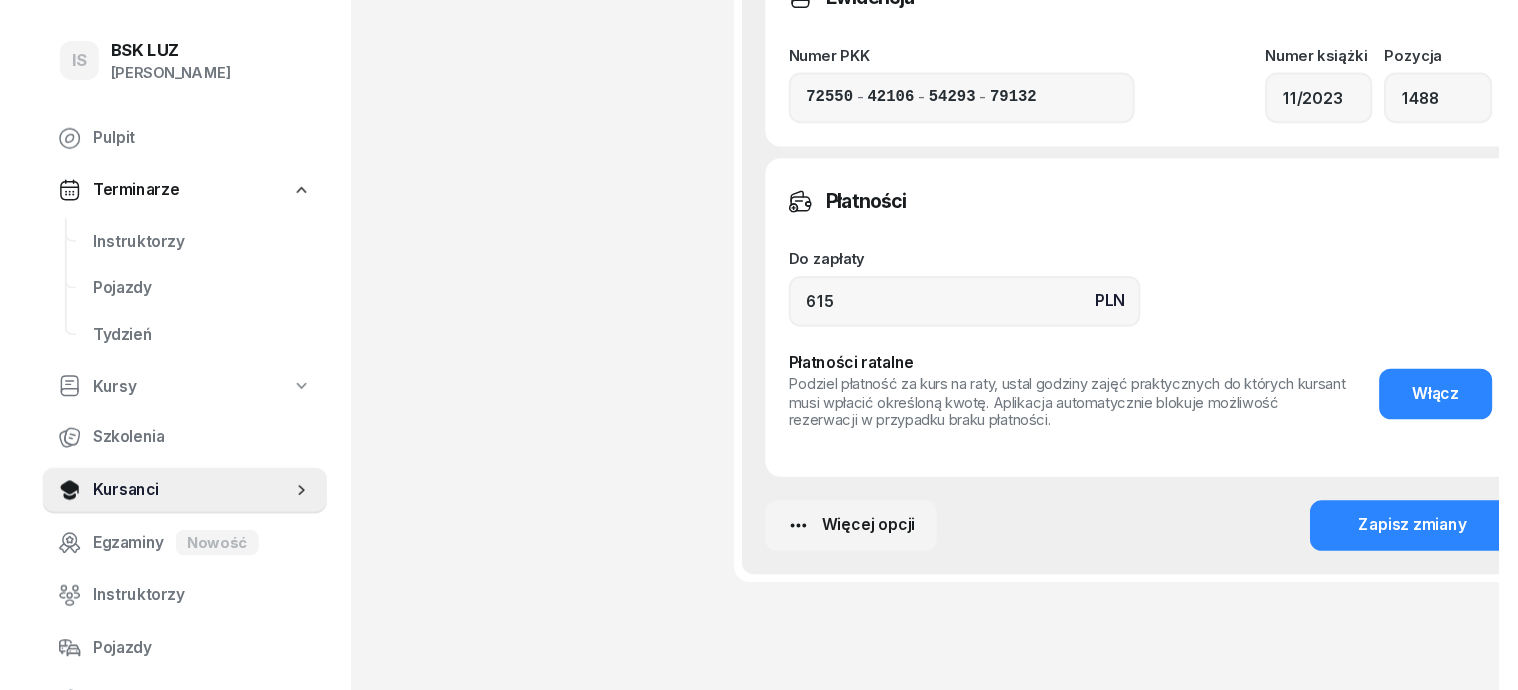 scroll, scrollTop: 1375, scrollLeft: 0, axis: vertical 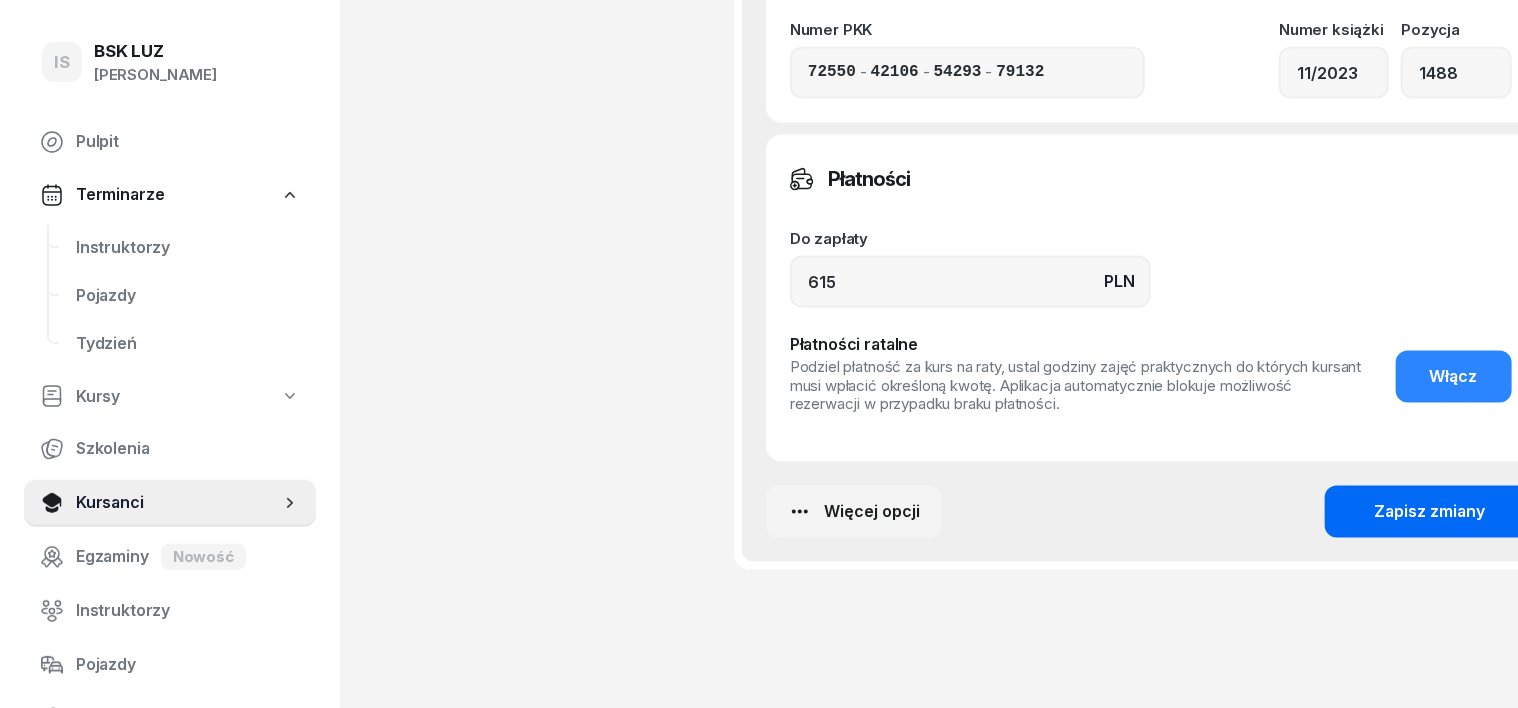 type on "ZASW. NR 186/2025" 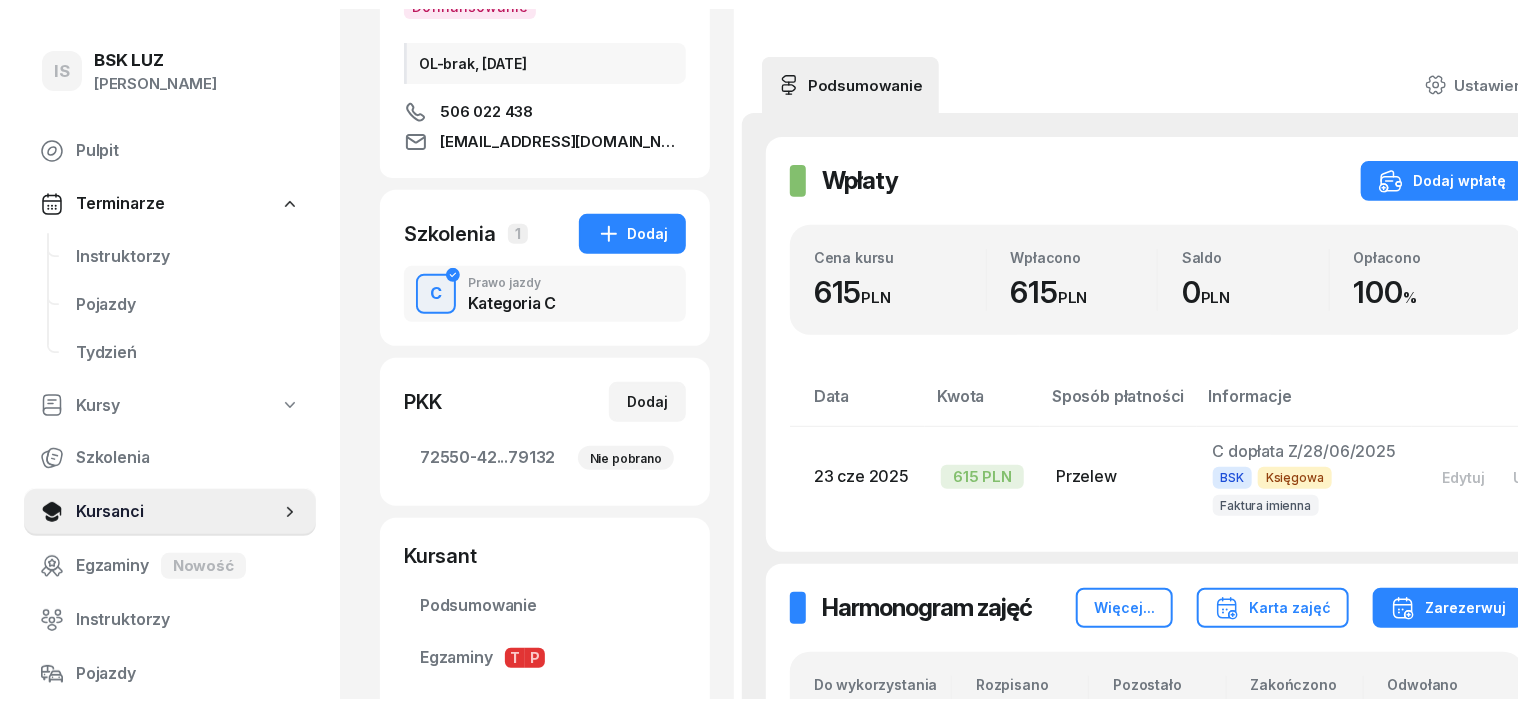 scroll, scrollTop: 0, scrollLeft: 0, axis: both 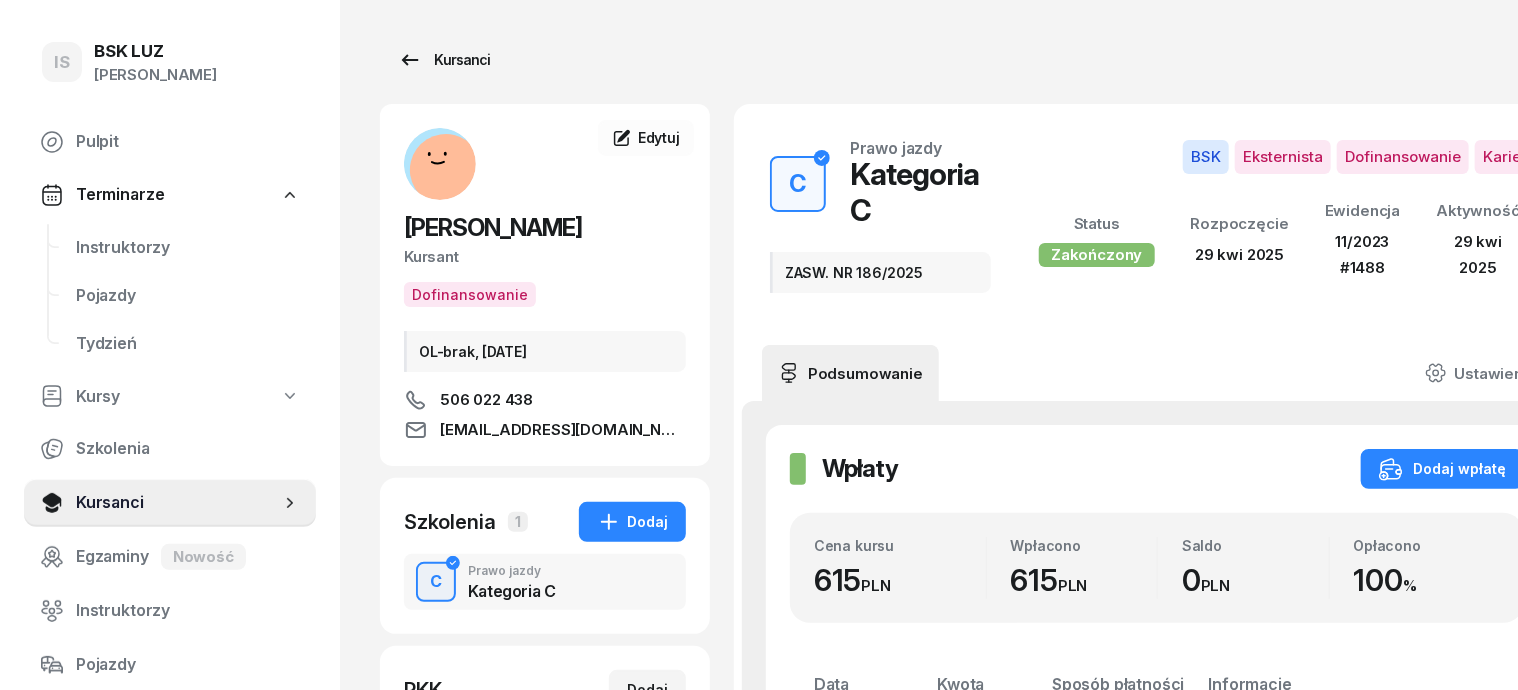click on "Kursanci" at bounding box center [444, 60] 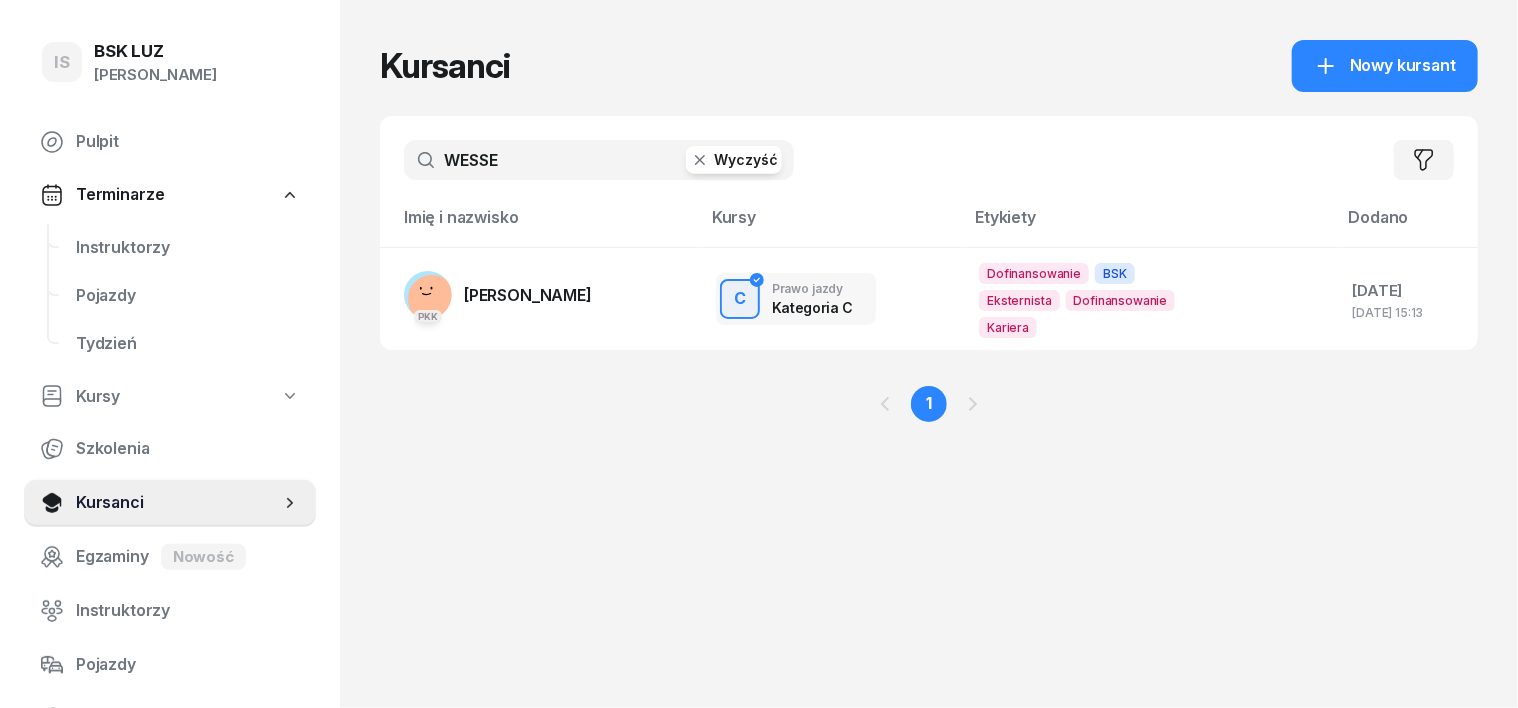 click 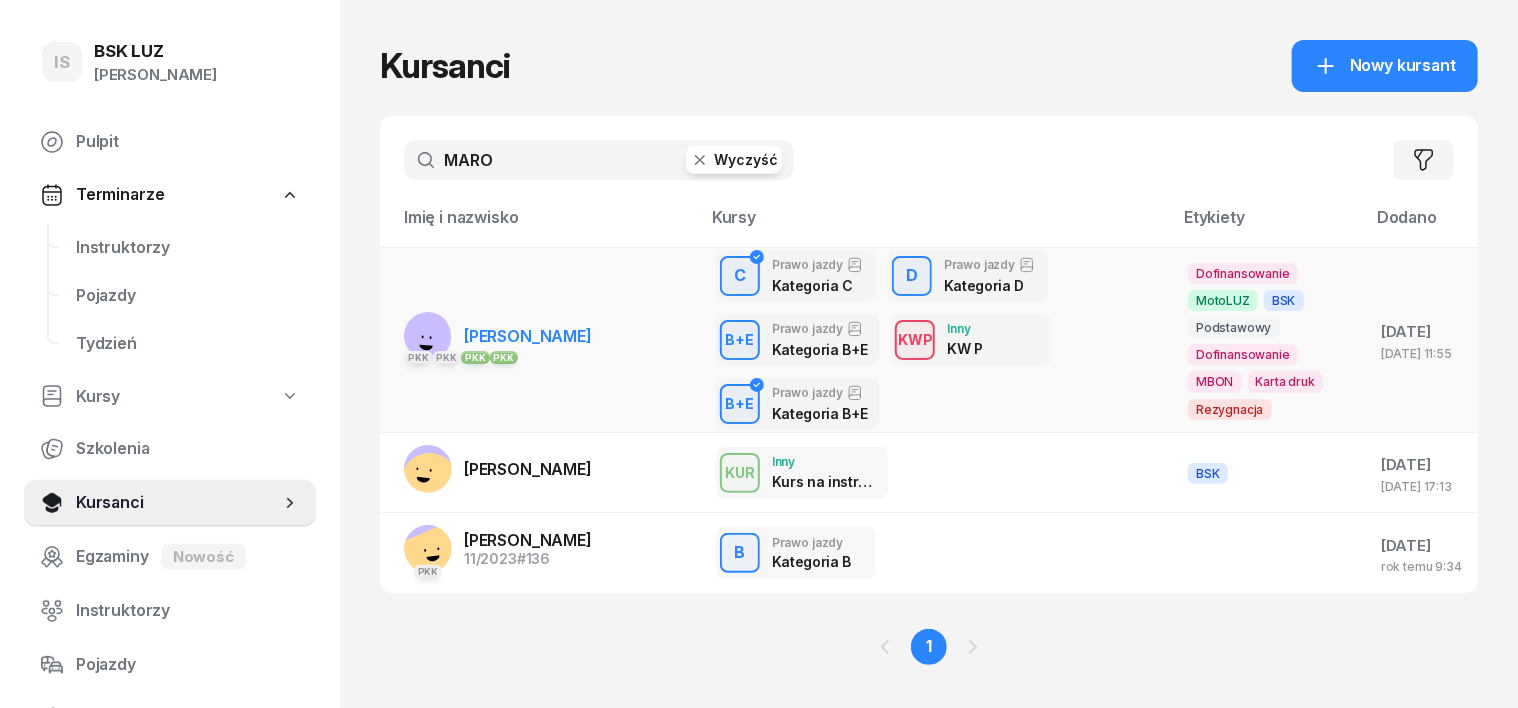 type on "MARO" 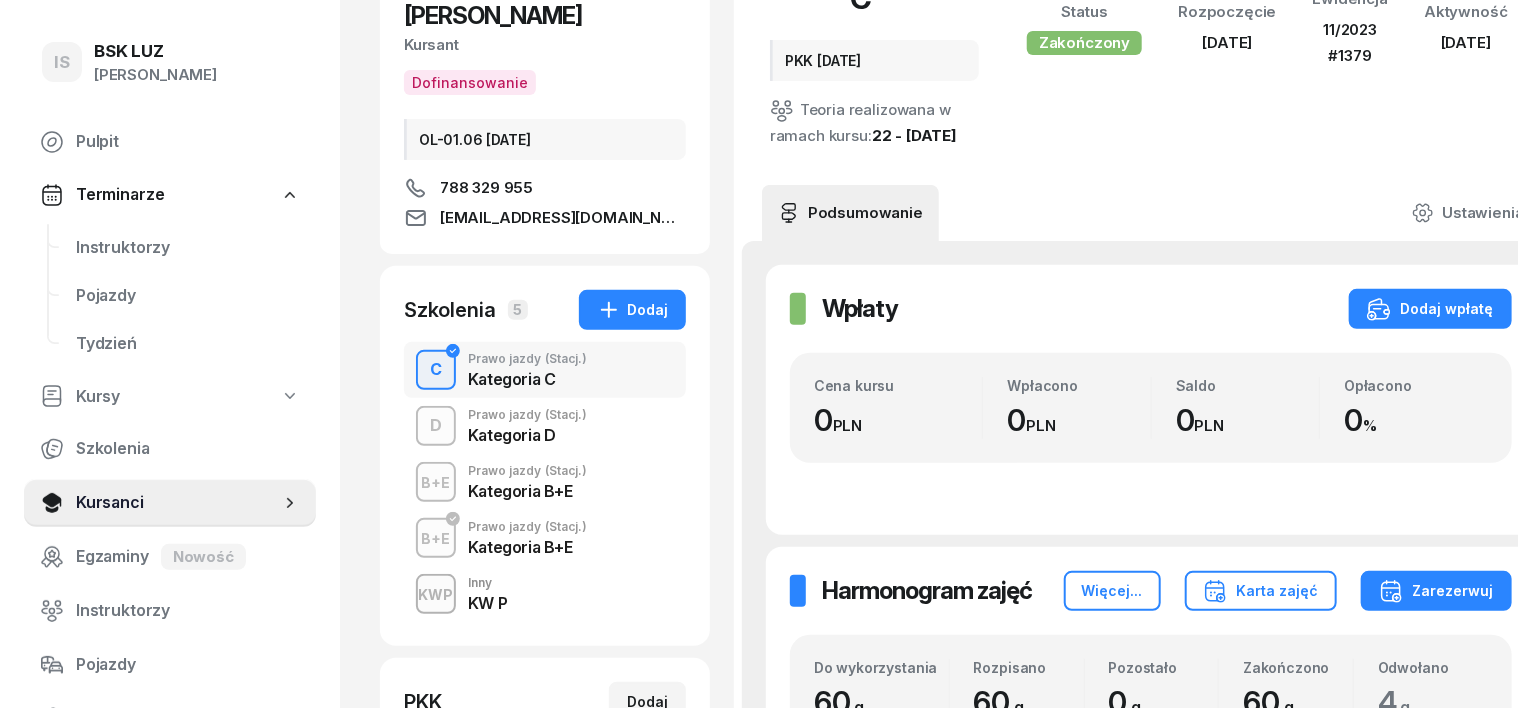 scroll, scrollTop: 250, scrollLeft: 0, axis: vertical 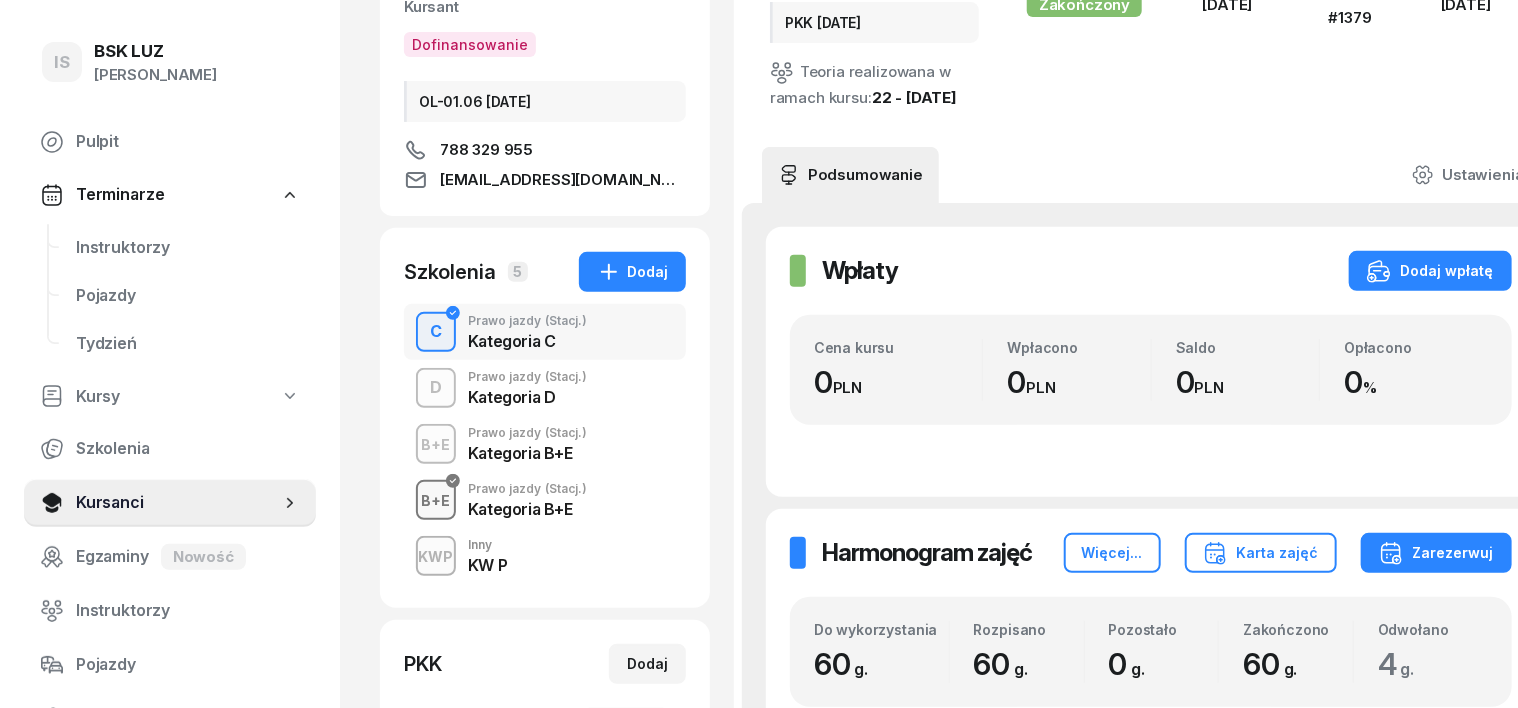 click on "B+E" at bounding box center (436, 500) 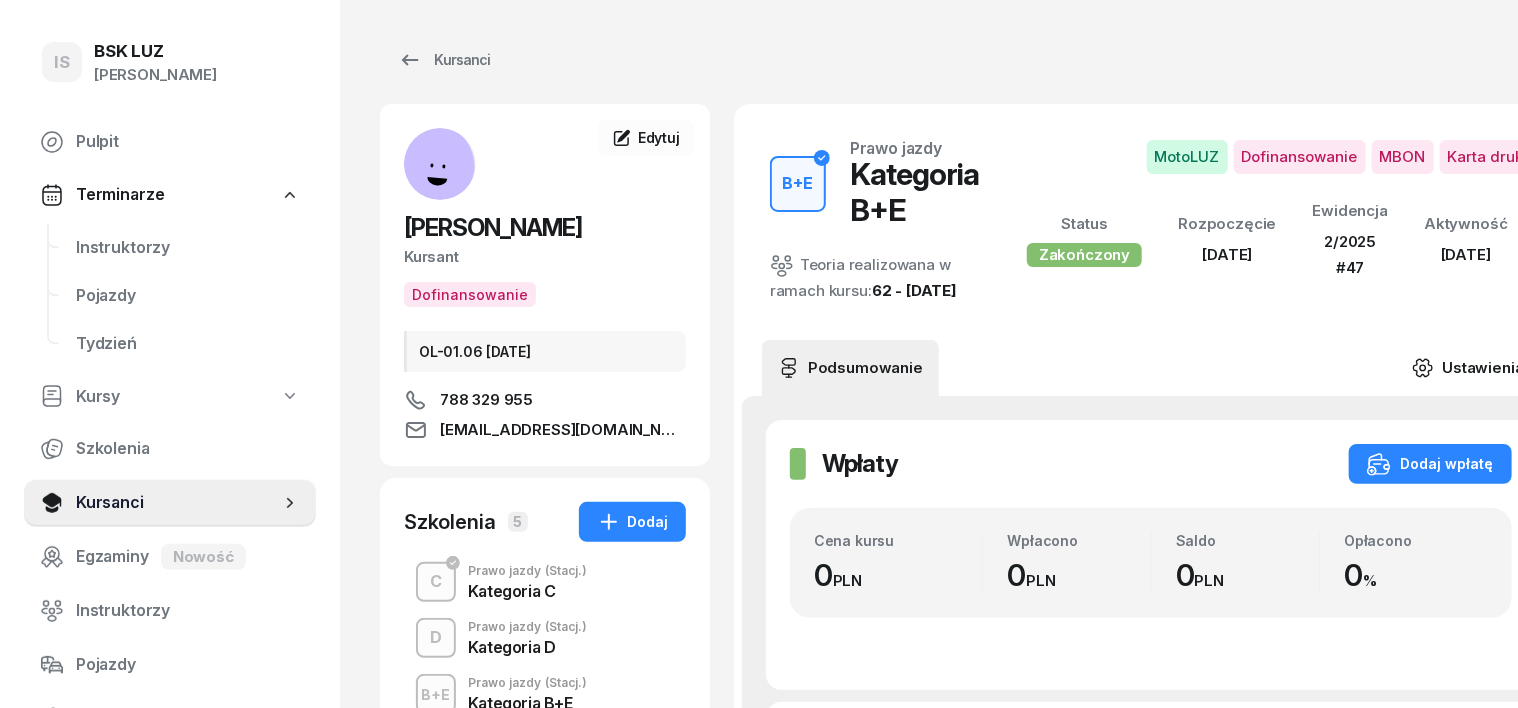 click 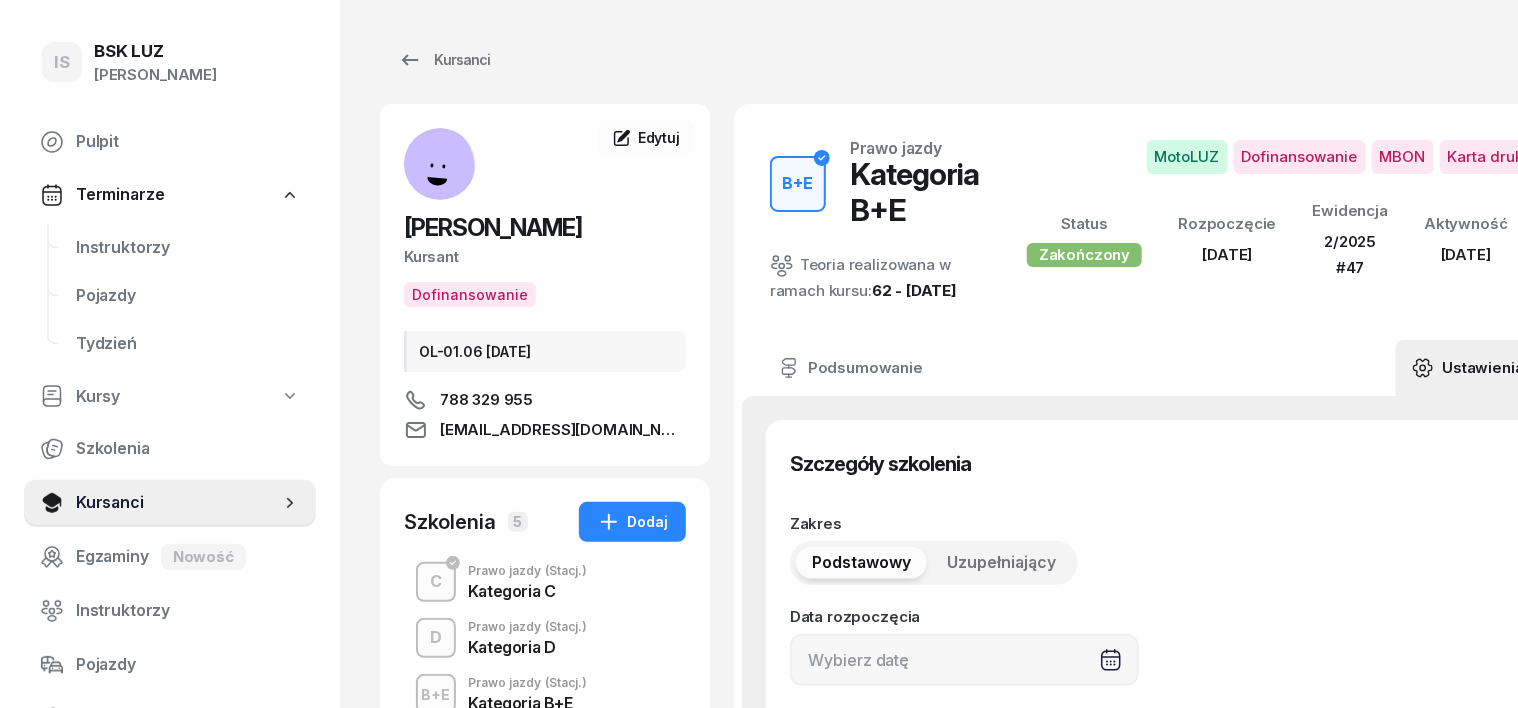 type on "[DATE]" 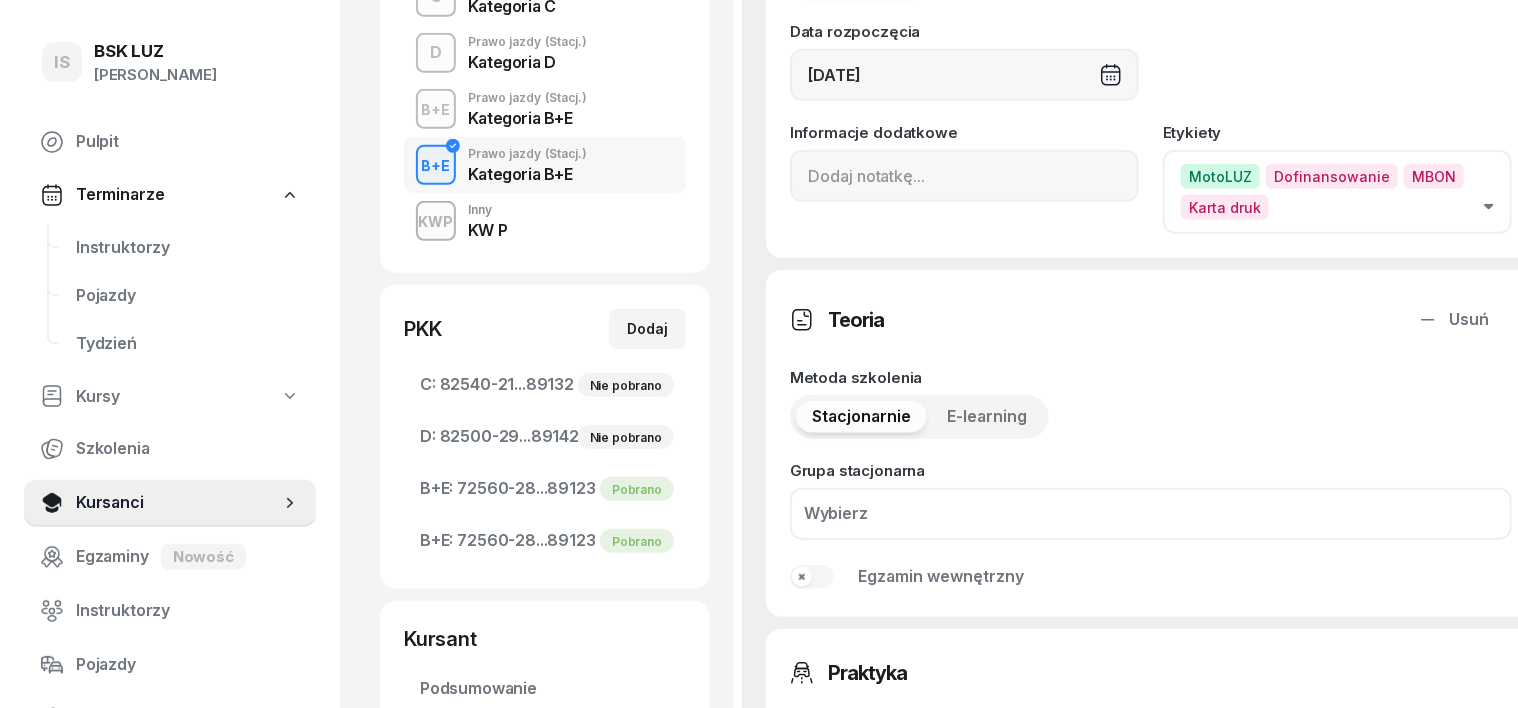 scroll, scrollTop: 624, scrollLeft: 0, axis: vertical 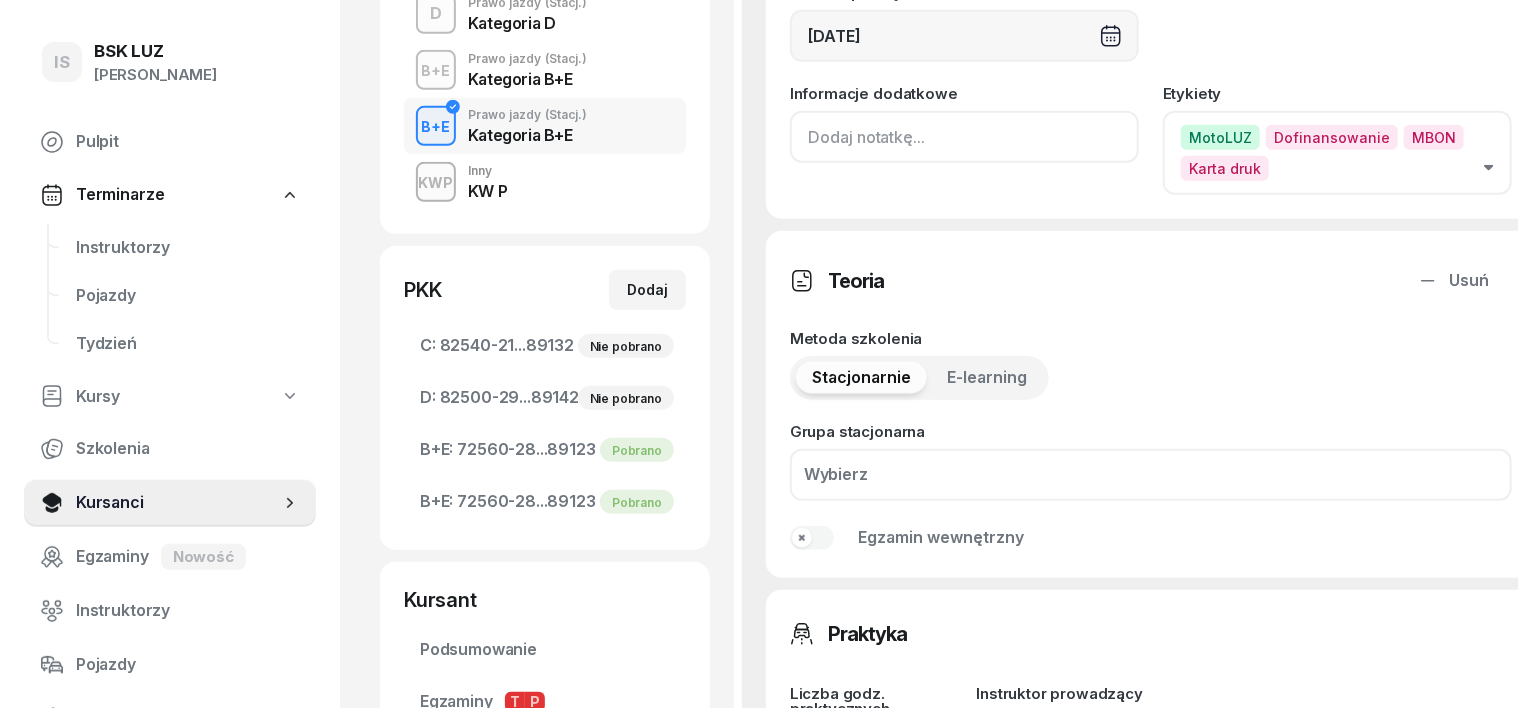 click 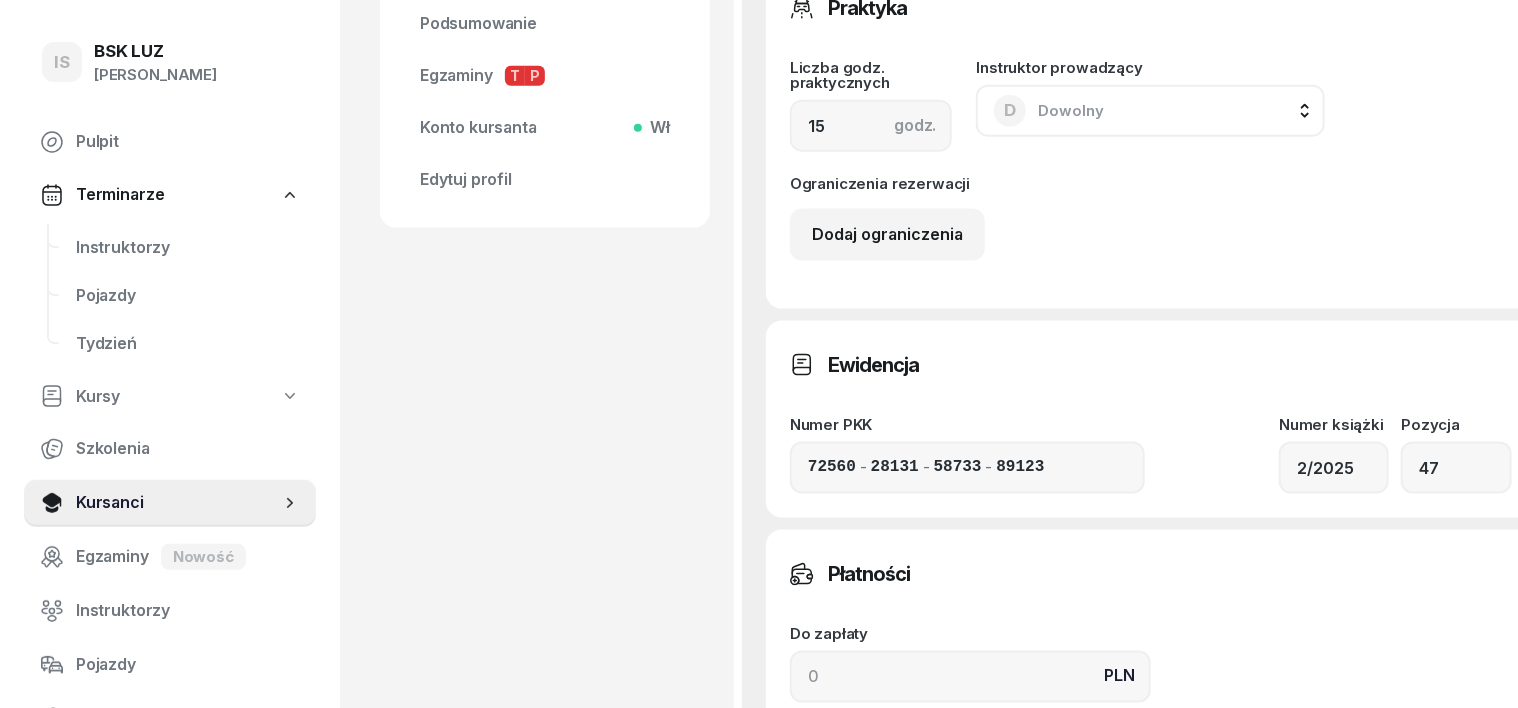 scroll, scrollTop: 1624, scrollLeft: 0, axis: vertical 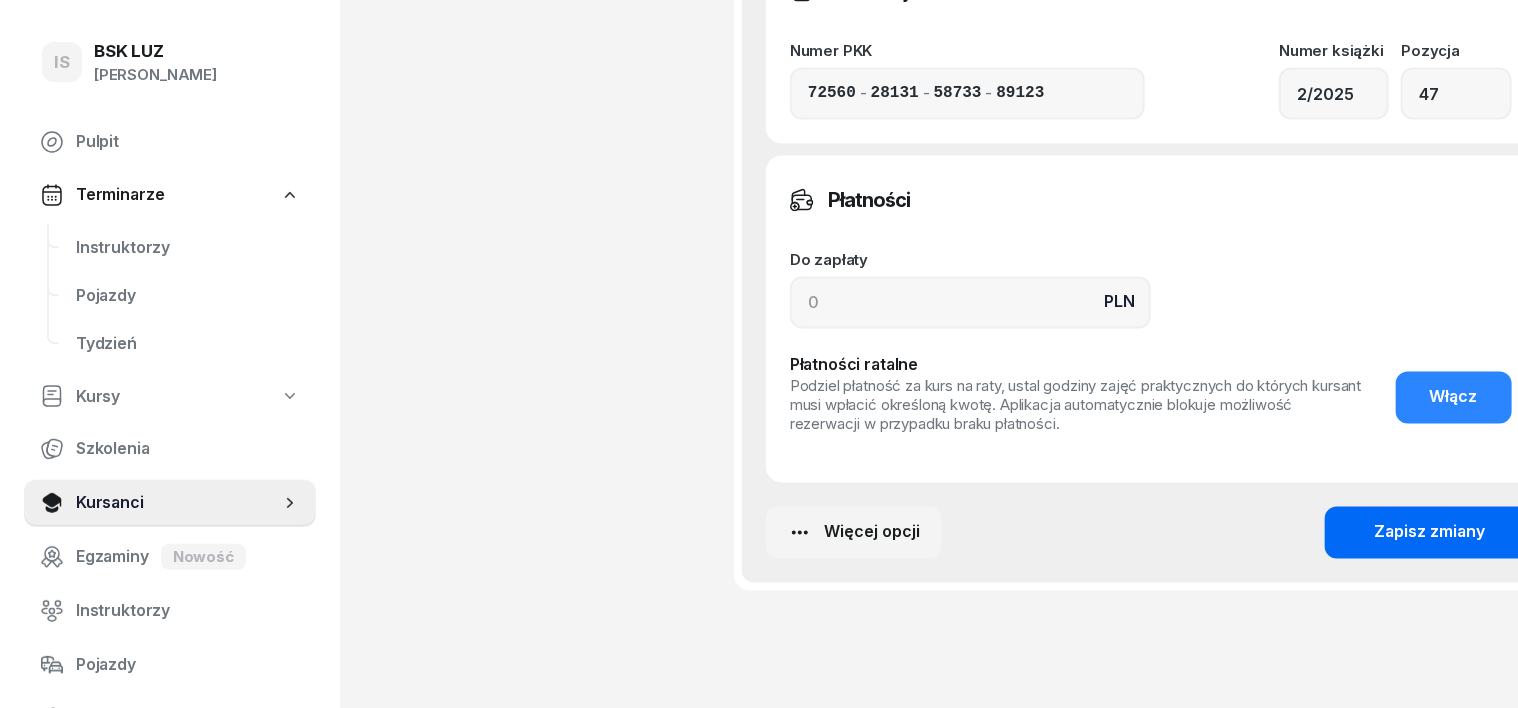 type on "ZASW. NR 124/2025" 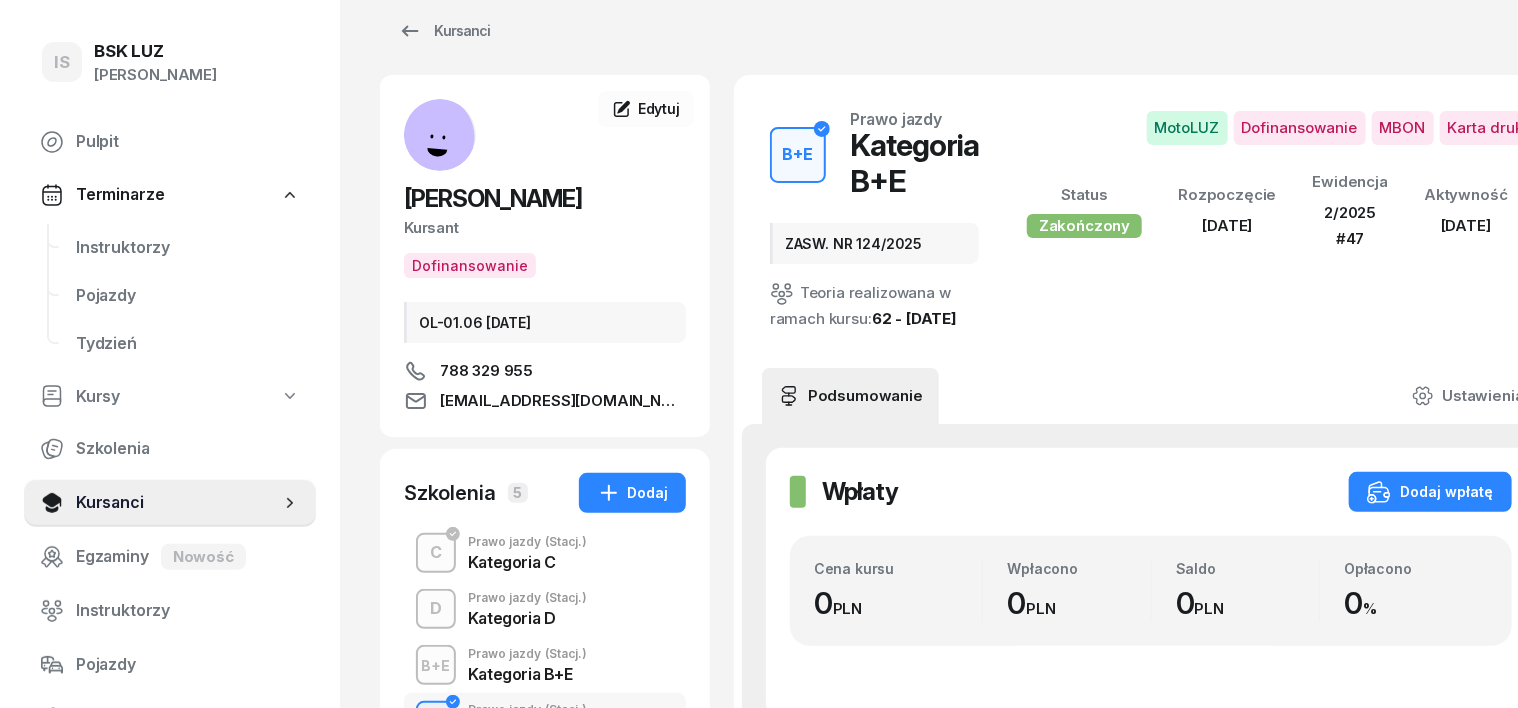 scroll, scrollTop: 0, scrollLeft: 0, axis: both 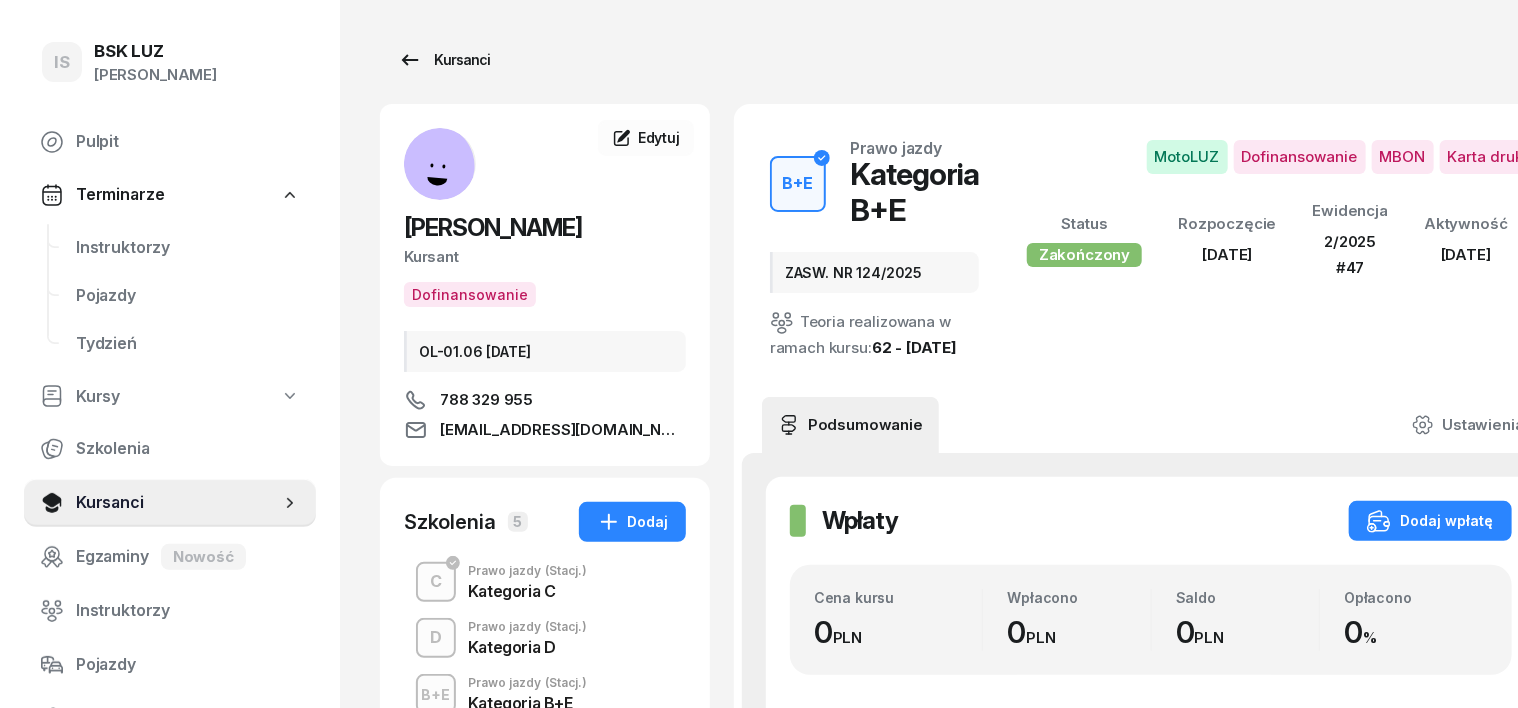 click on "Kursanci" at bounding box center [444, 60] 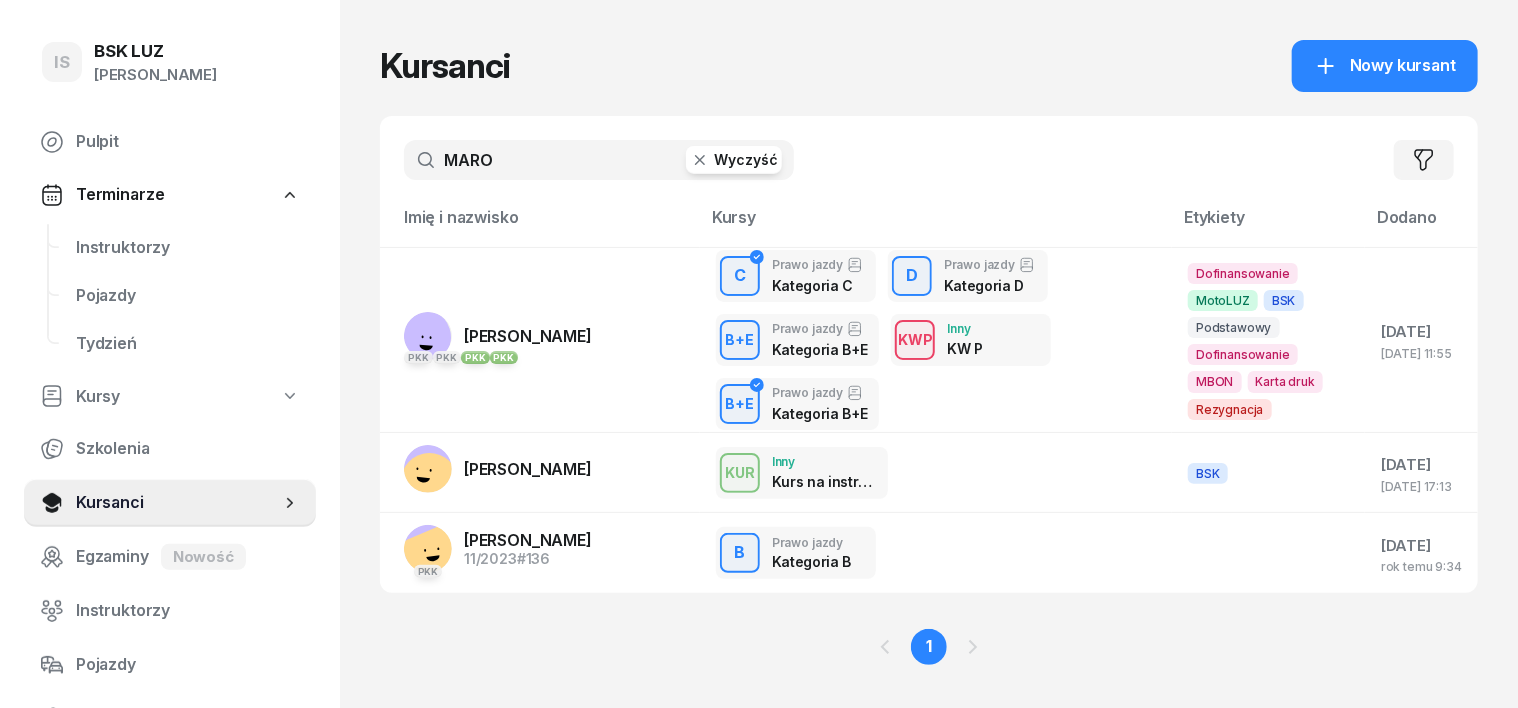 click 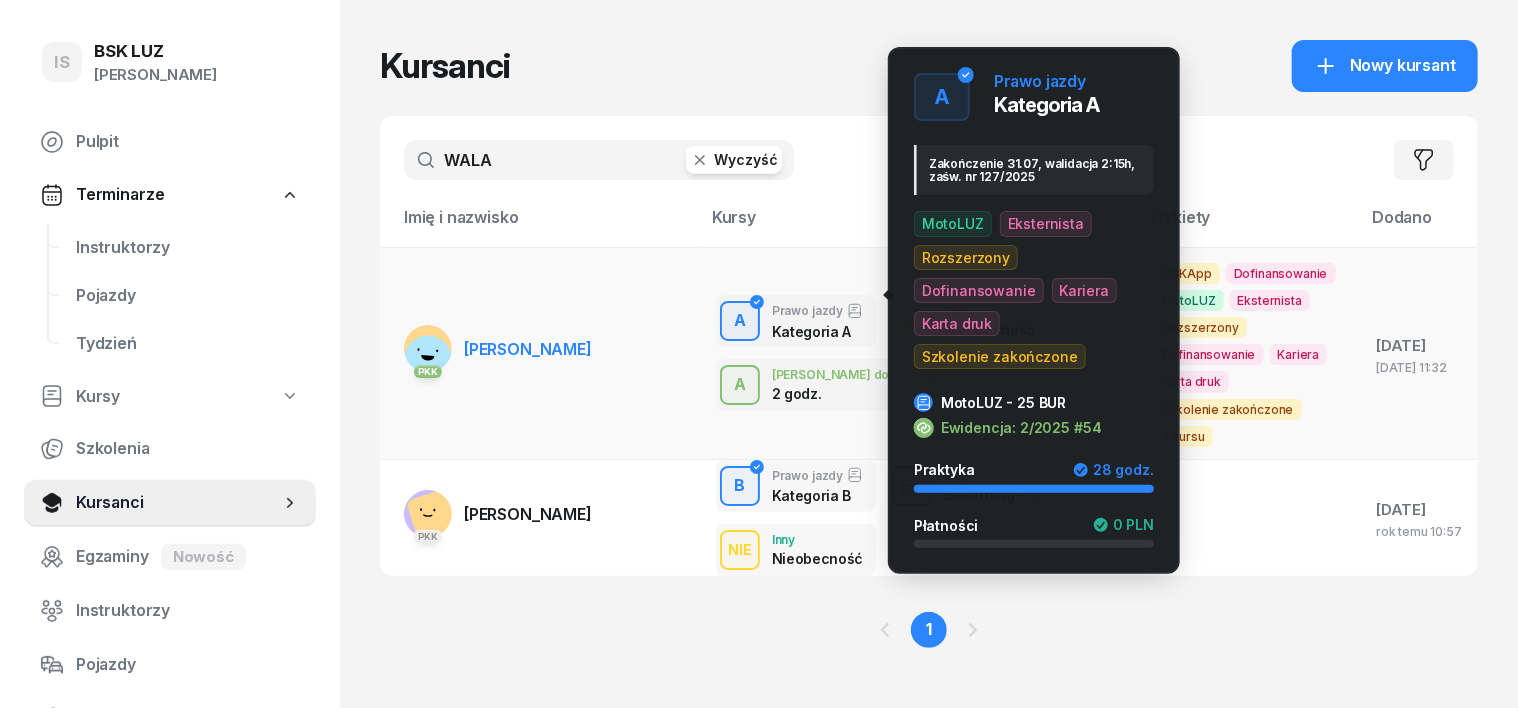 type on "WALA" 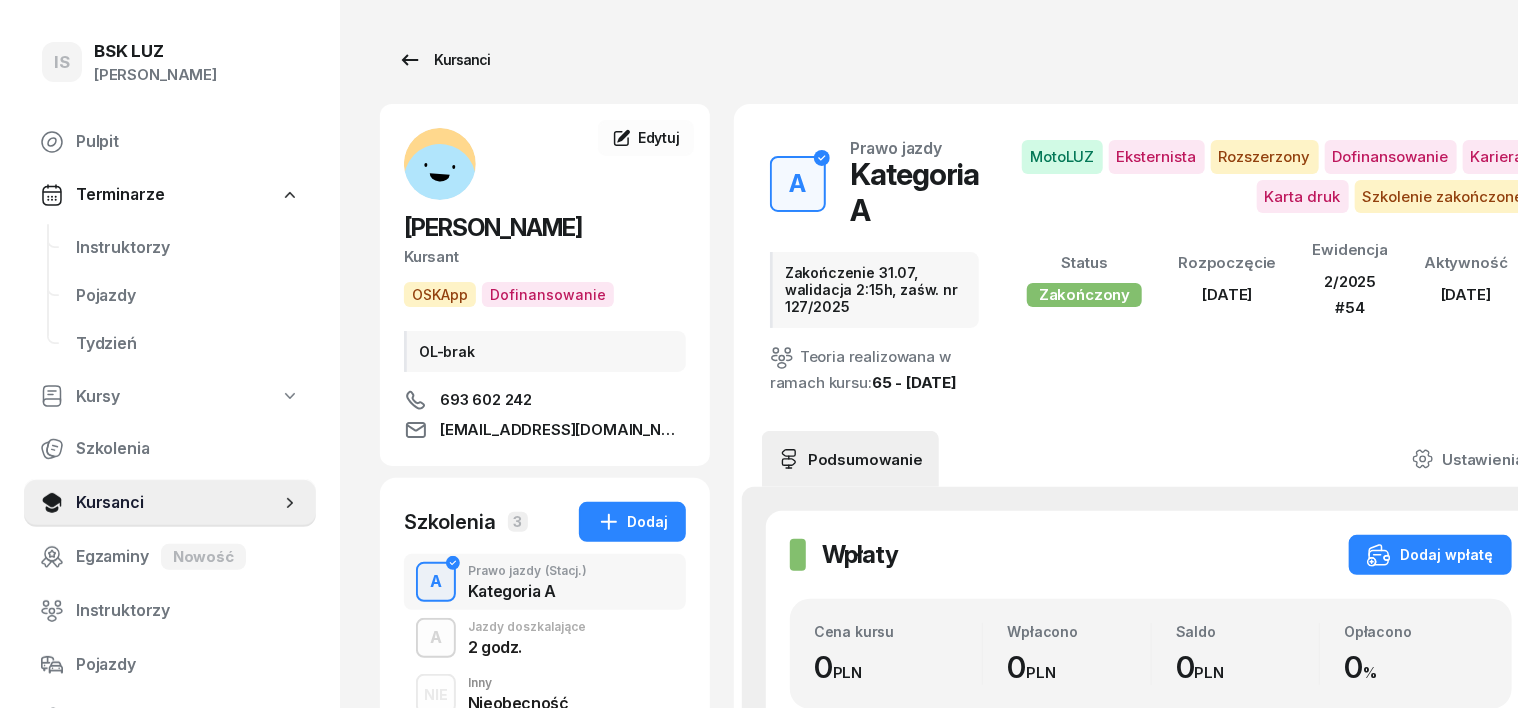 click on "Kursanci" at bounding box center [444, 60] 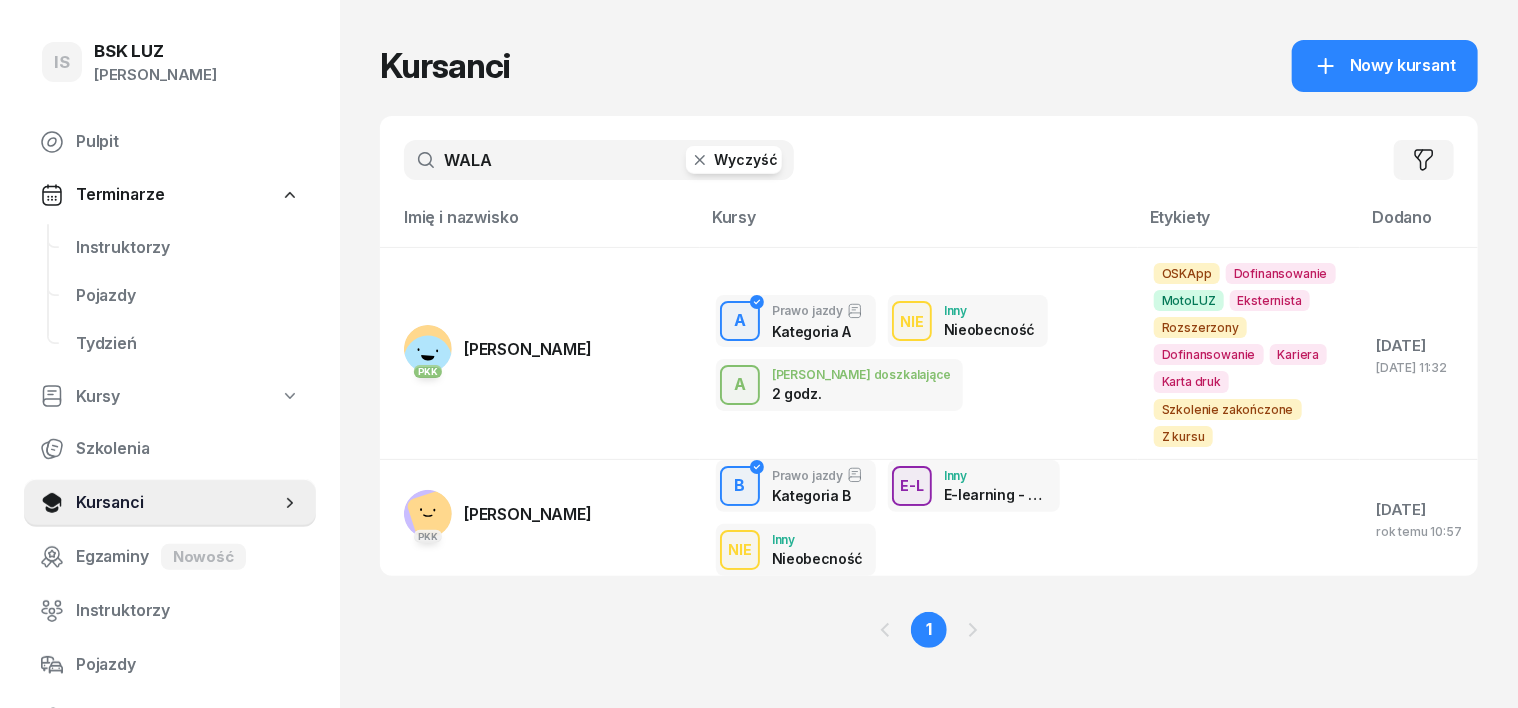 click 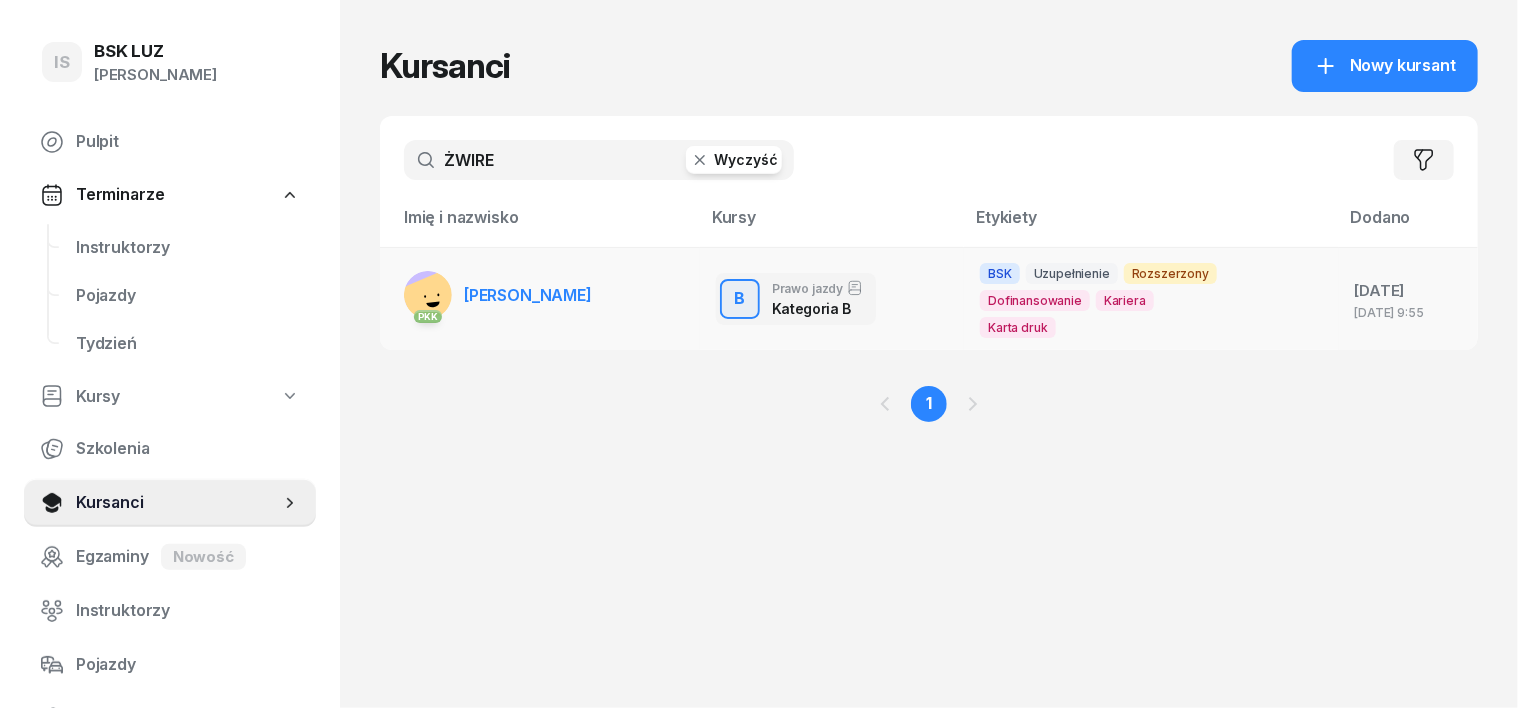 type on "ŻWIRE" 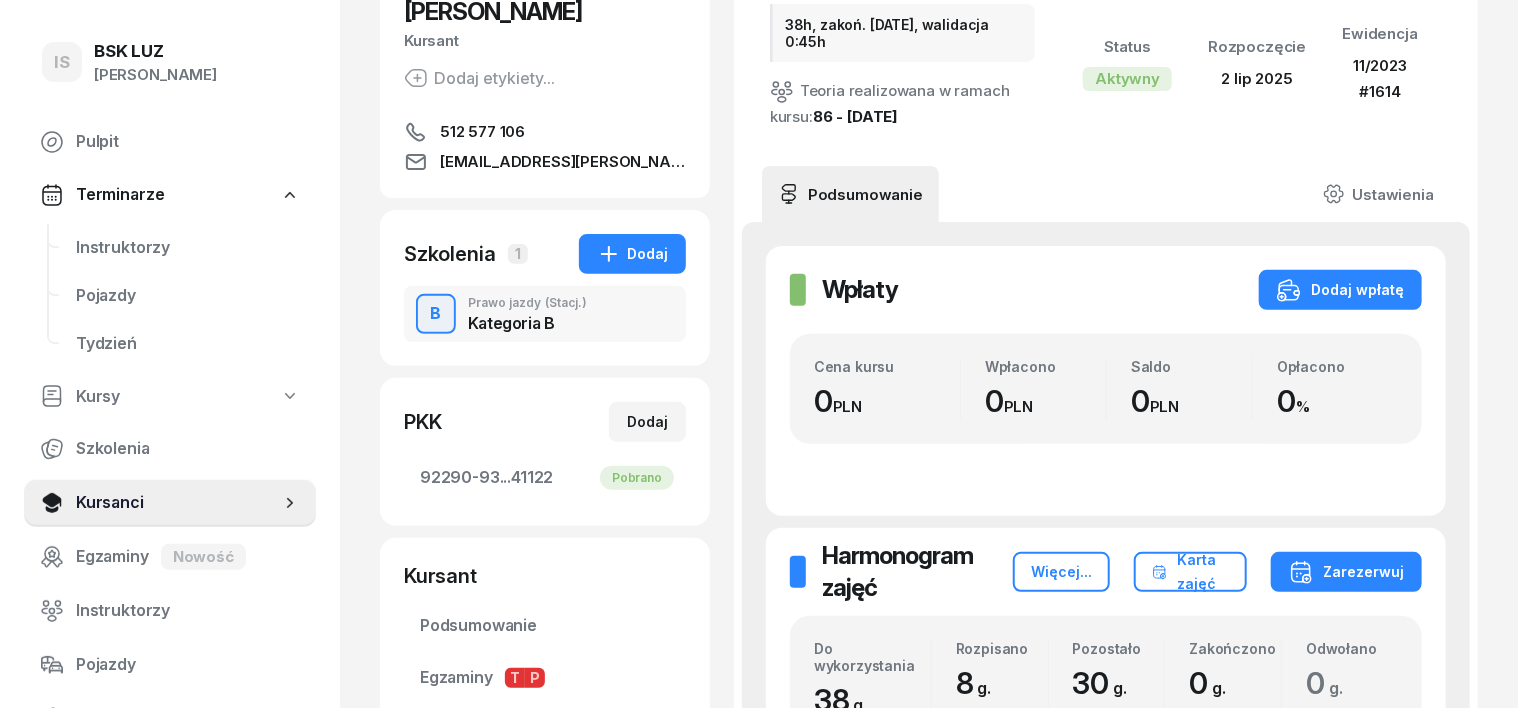 scroll, scrollTop: 250, scrollLeft: 0, axis: vertical 